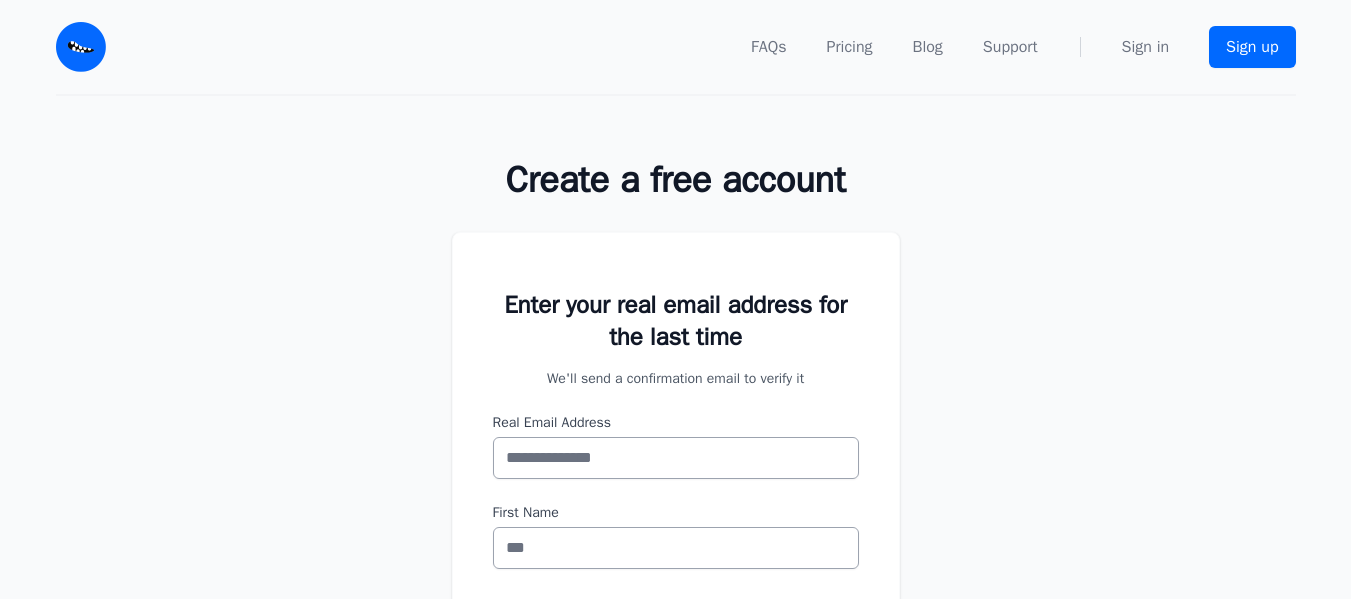 scroll, scrollTop: 197, scrollLeft: 0, axis: vertical 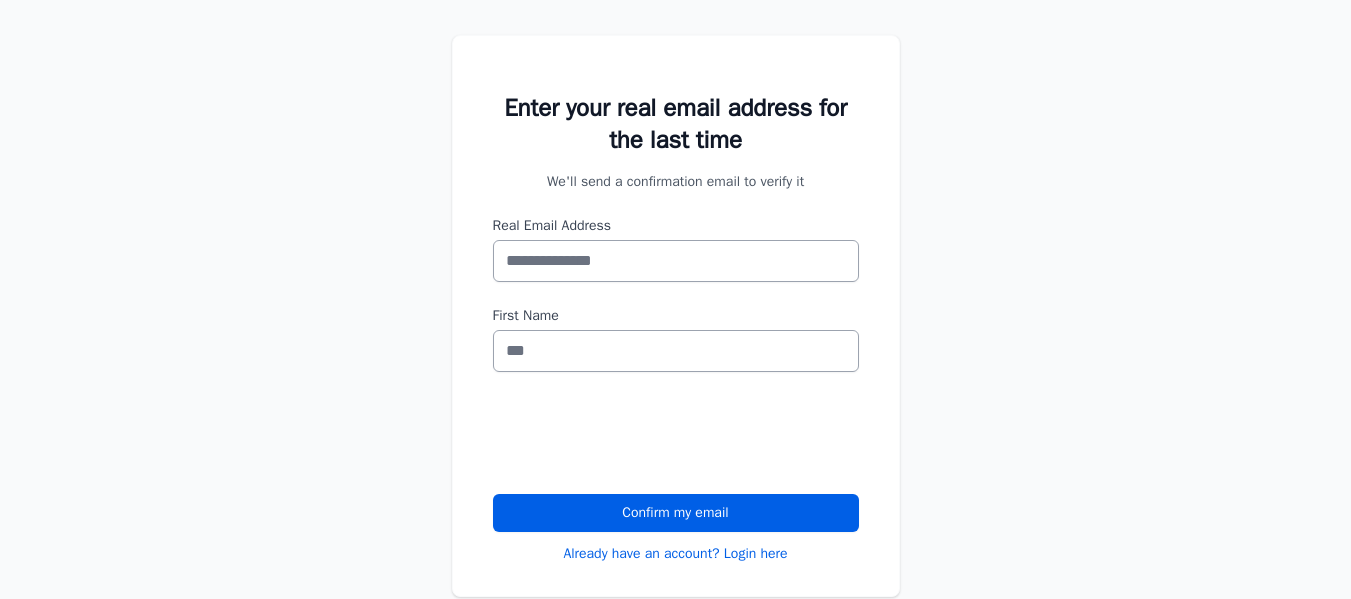 click on "Enter your real [EMAIL] address for the last time
We'll send a confirmation email to verify it
Real [EMAIL] Address
[FIRST] [LAST]" at bounding box center [676, 328] 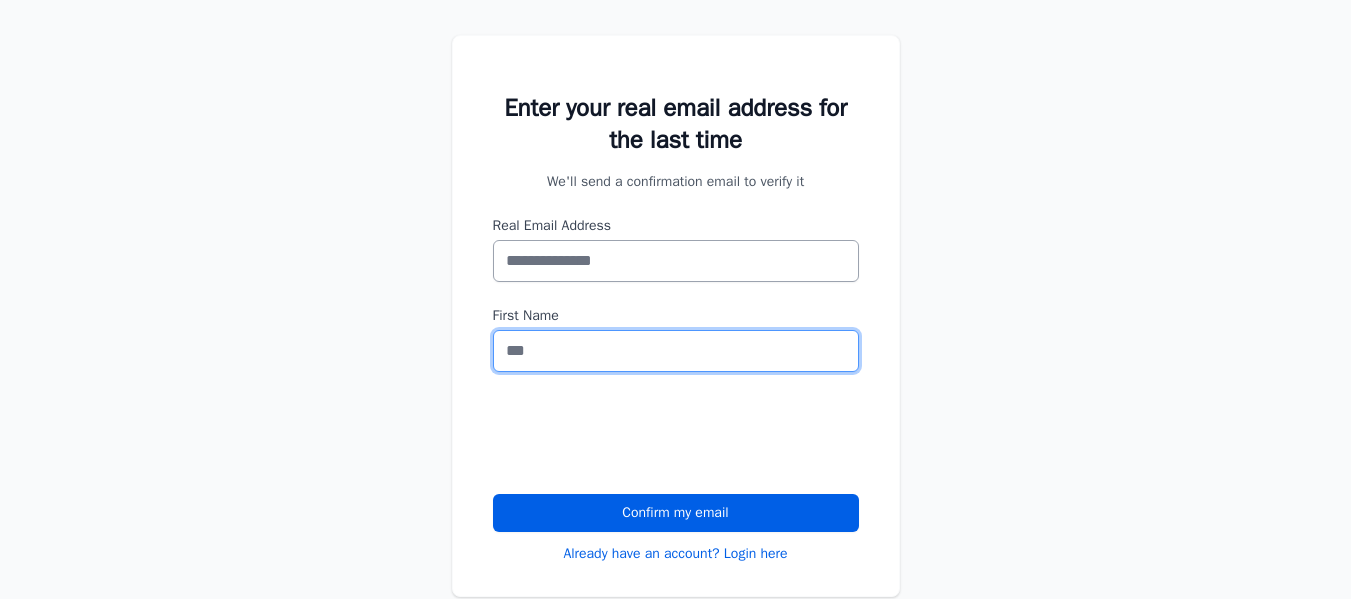 click on "First Name" at bounding box center (676, 351) 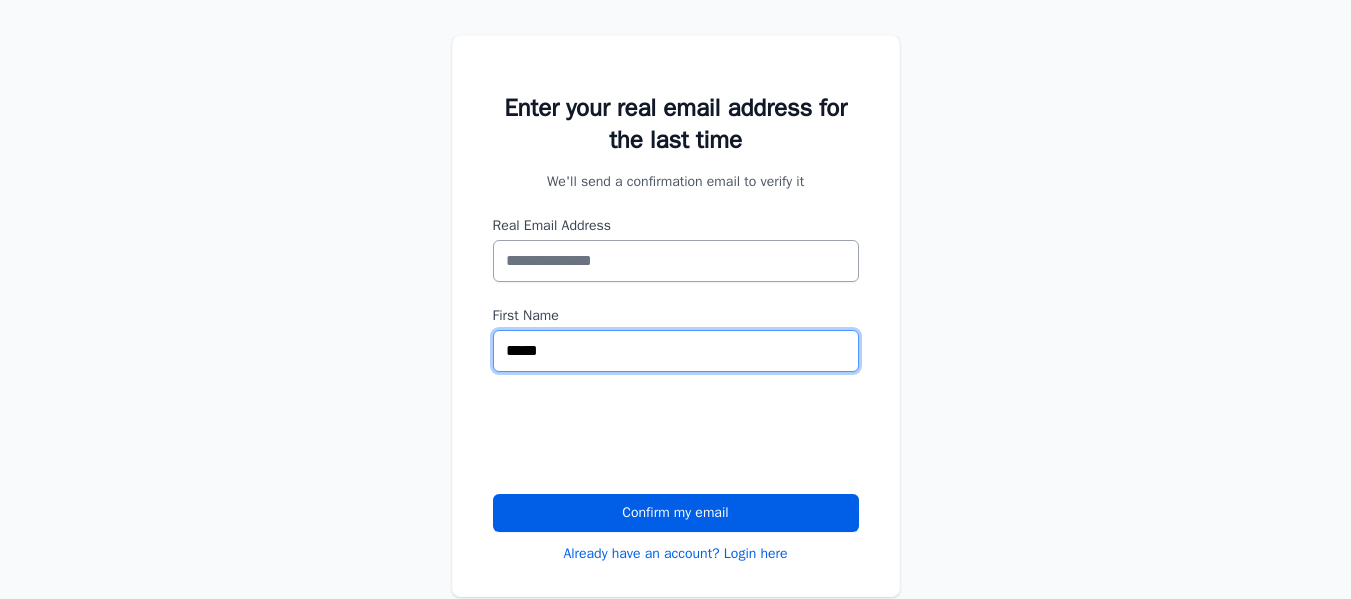 type on "*****" 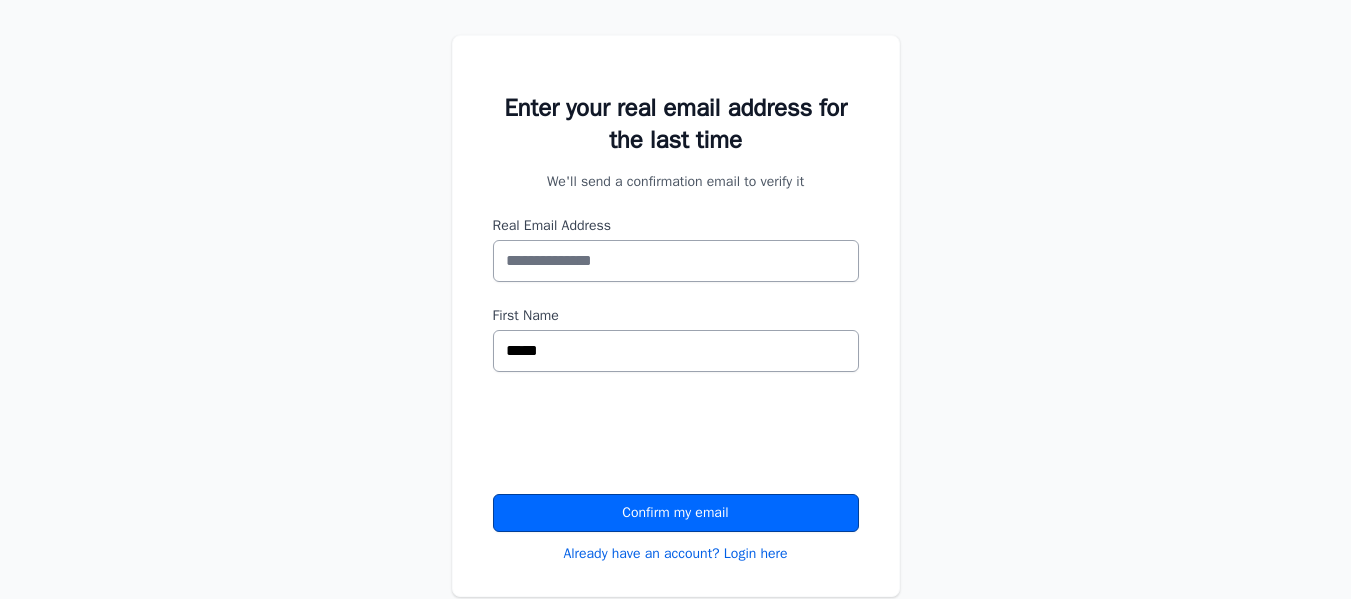 click on "Confirm my email" at bounding box center [676, 513] 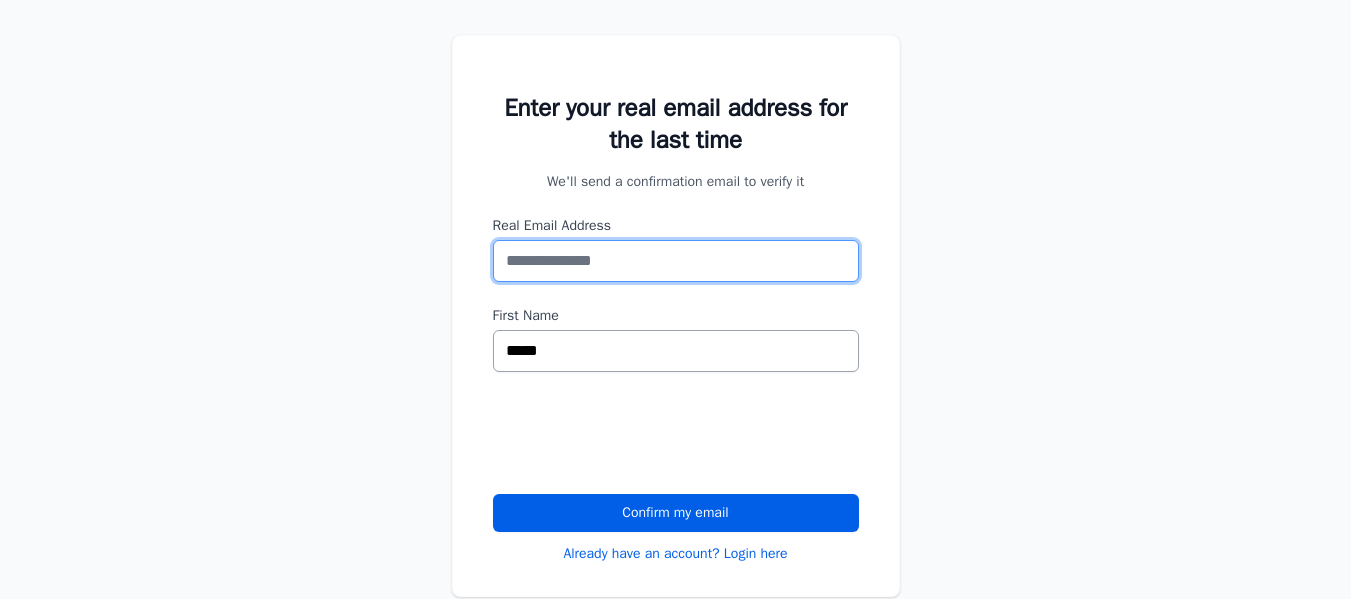 click on "Real Email Address" at bounding box center [676, 261] 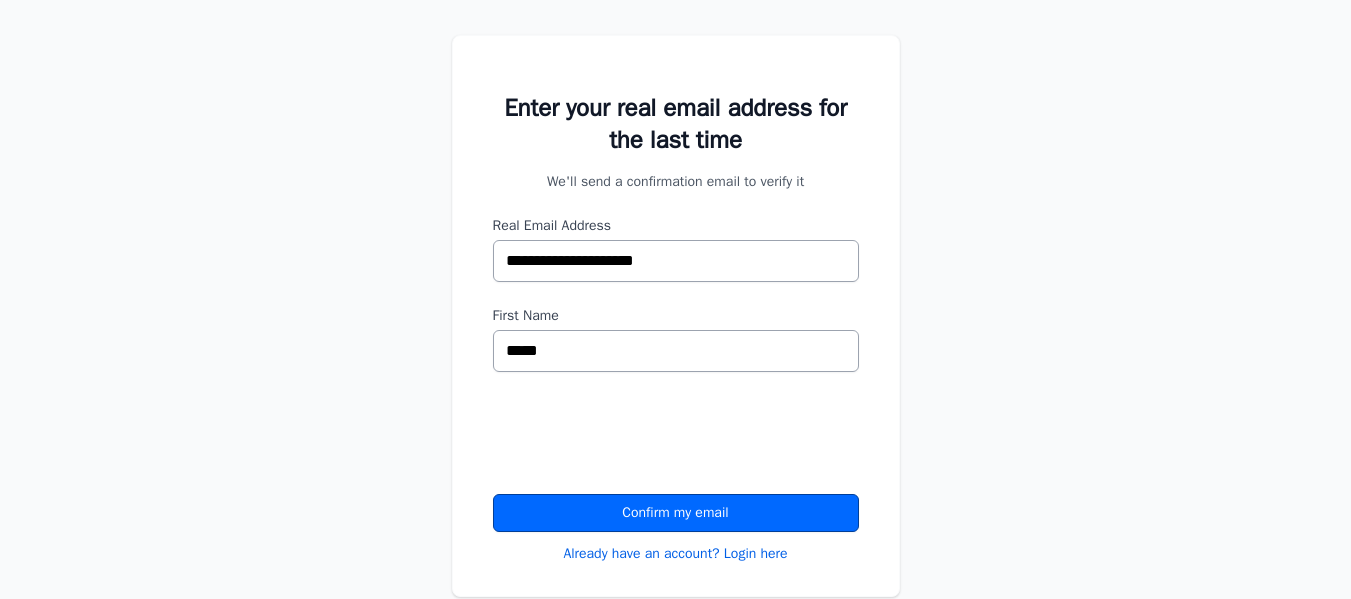 click on "Confirm my email" at bounding box center (676, 513) 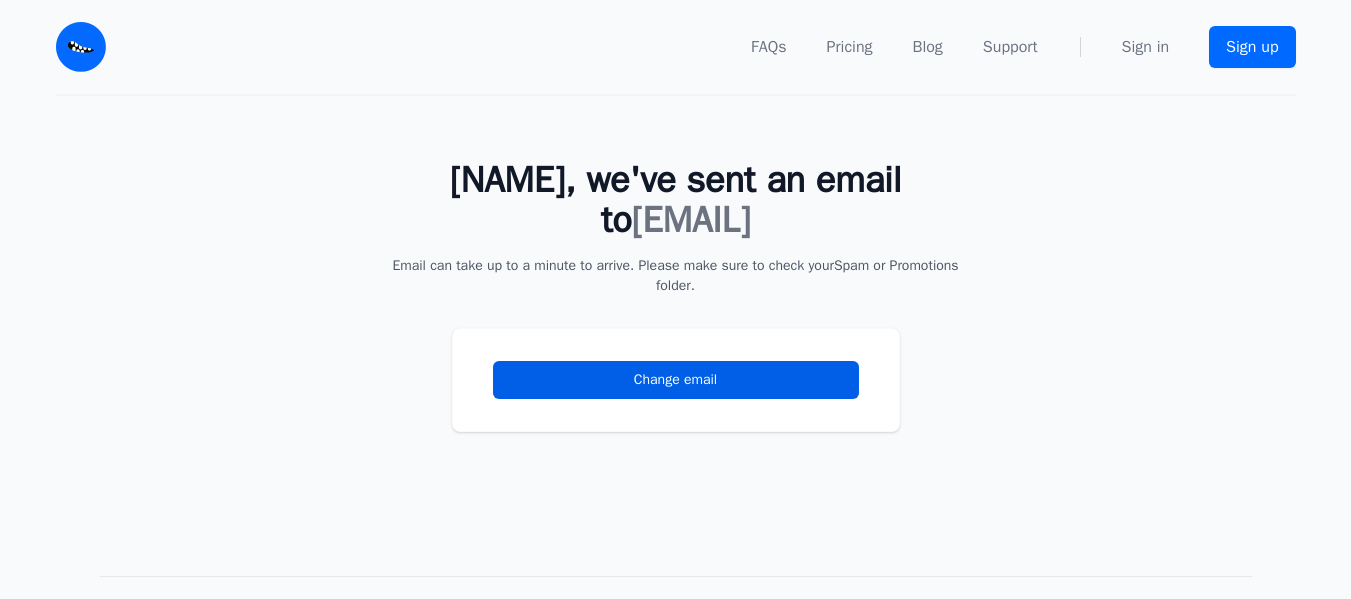 scroll, scrollTop: 0, scrollLeft: 0, axis: both 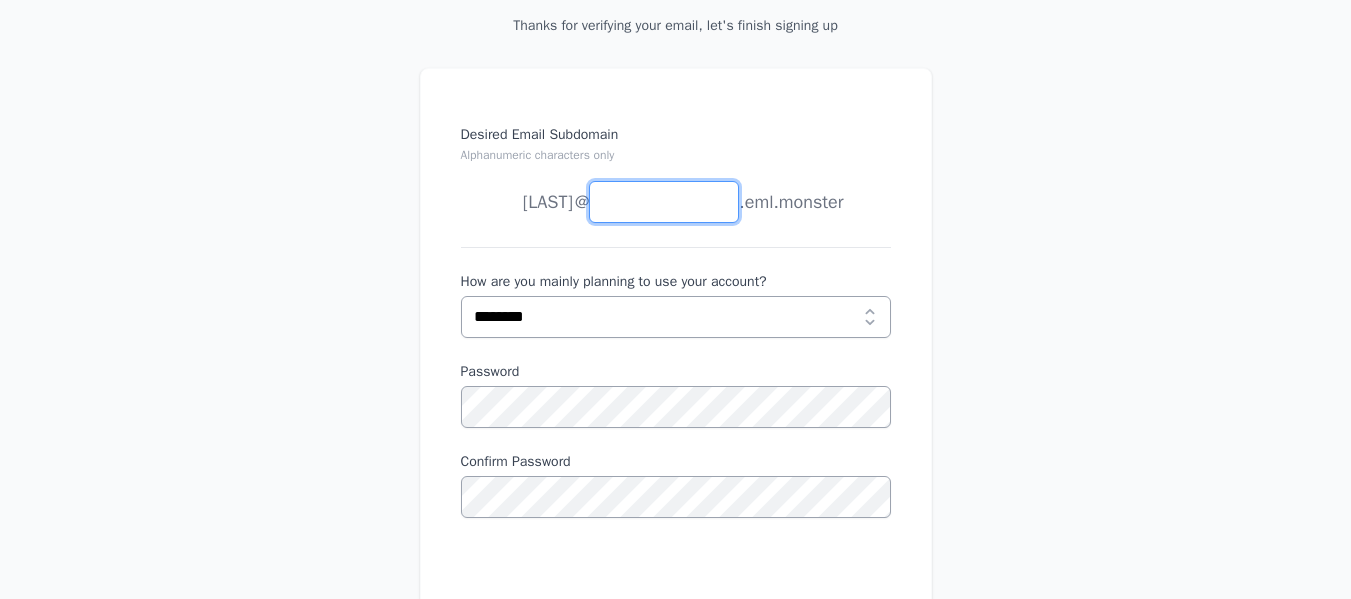 click on "Desired Email Subdomain
Alphanumeric characters only" at bounding box center (664, 202) 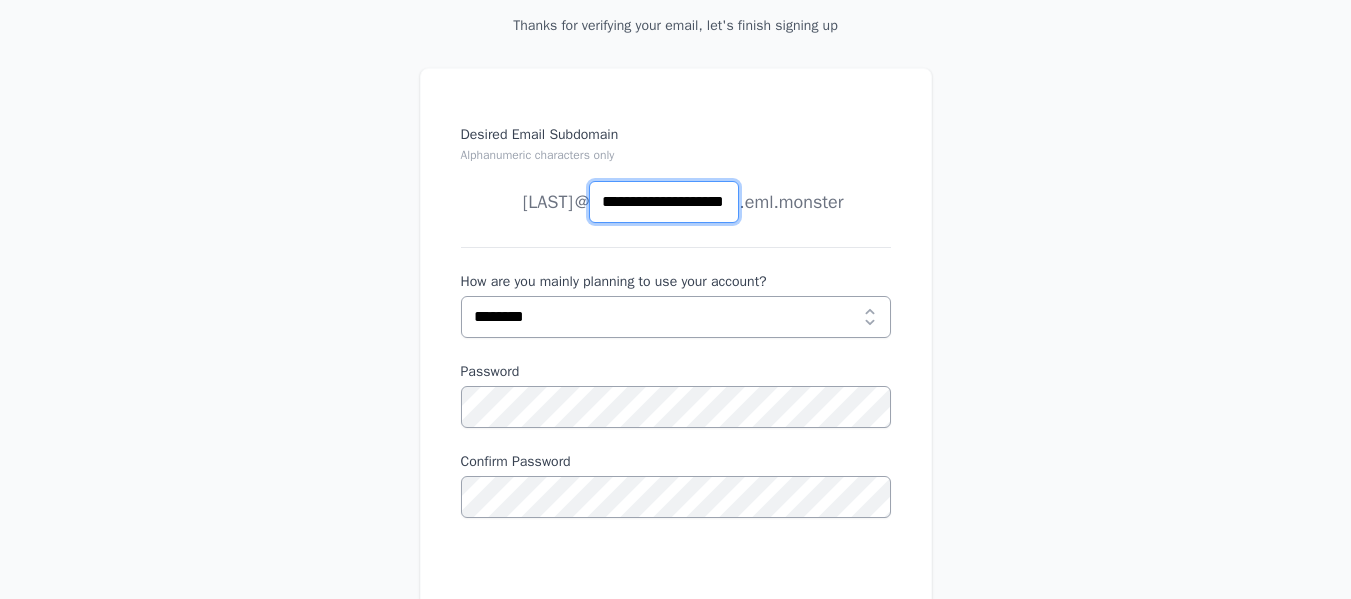 scroll, scrollTop: 0, scrollLeft: 43, axis: horizontal 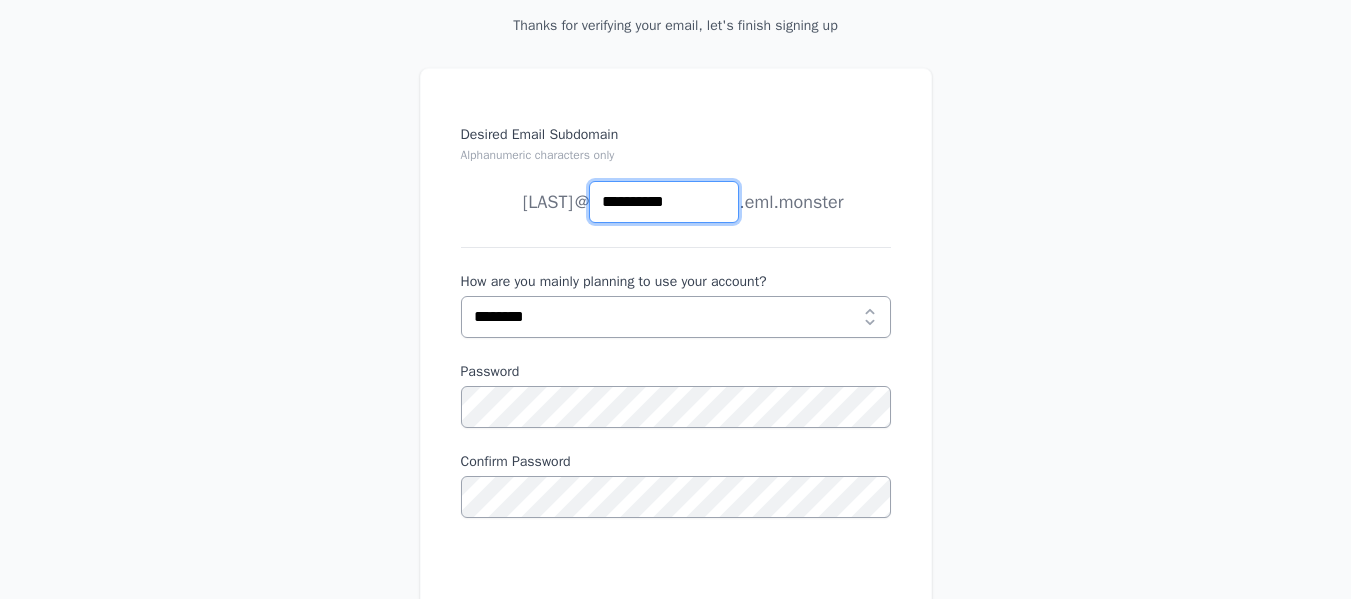 type on "**********" 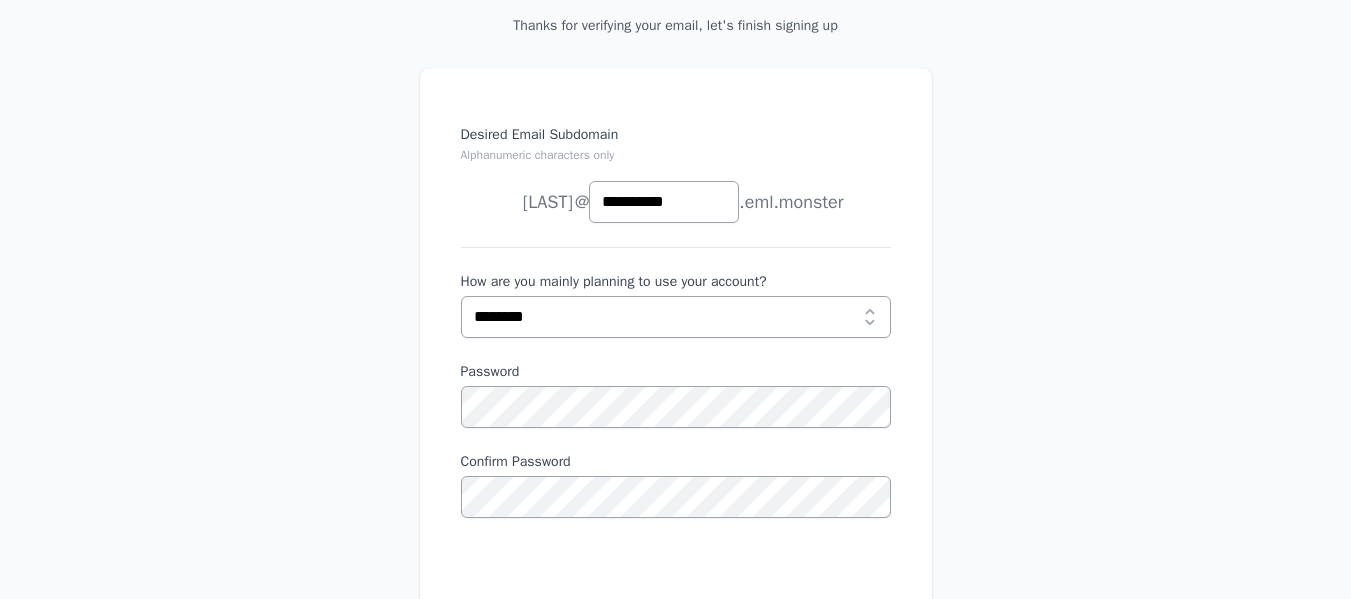 click on "**********" at bounding box center (676, 417) 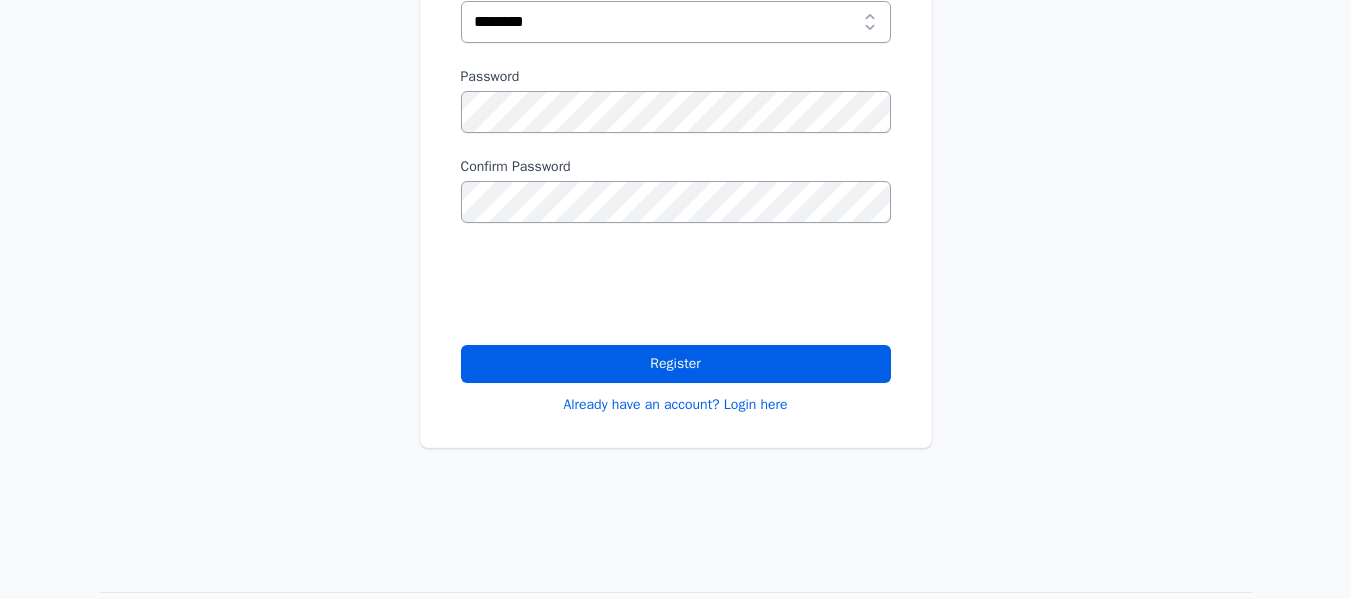 scroll, scrollTop: 500, scrollLeft: 0, axis: vertical 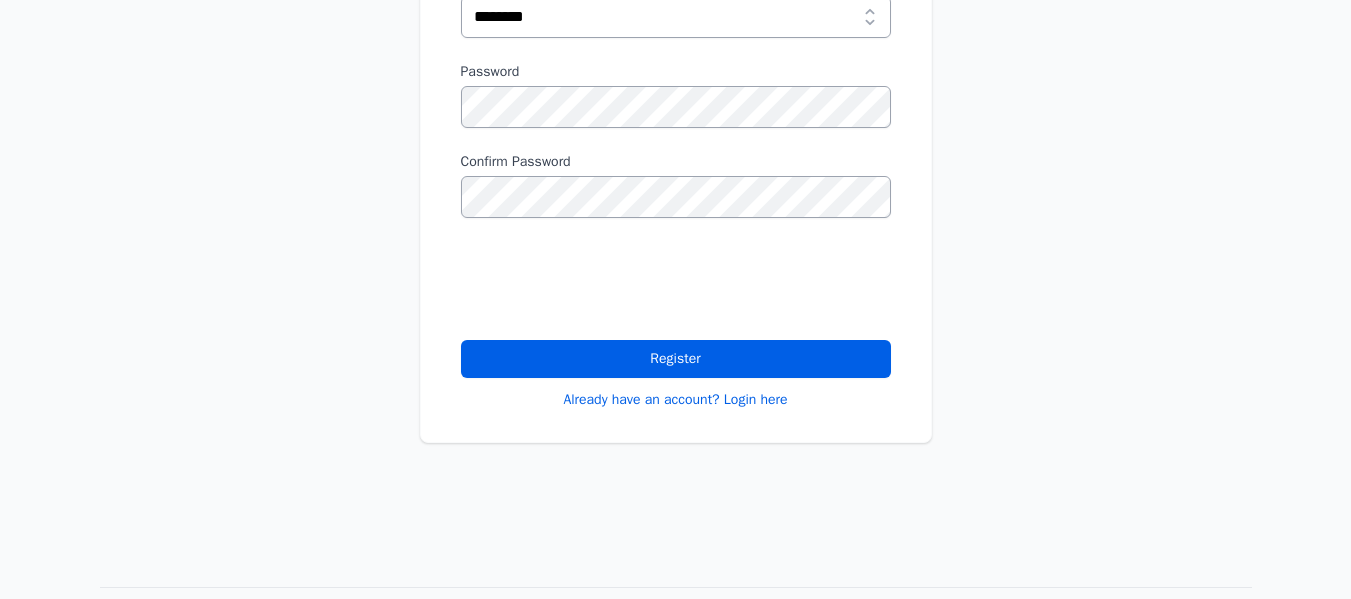 click on "**********" at bounding box center [676, 105] 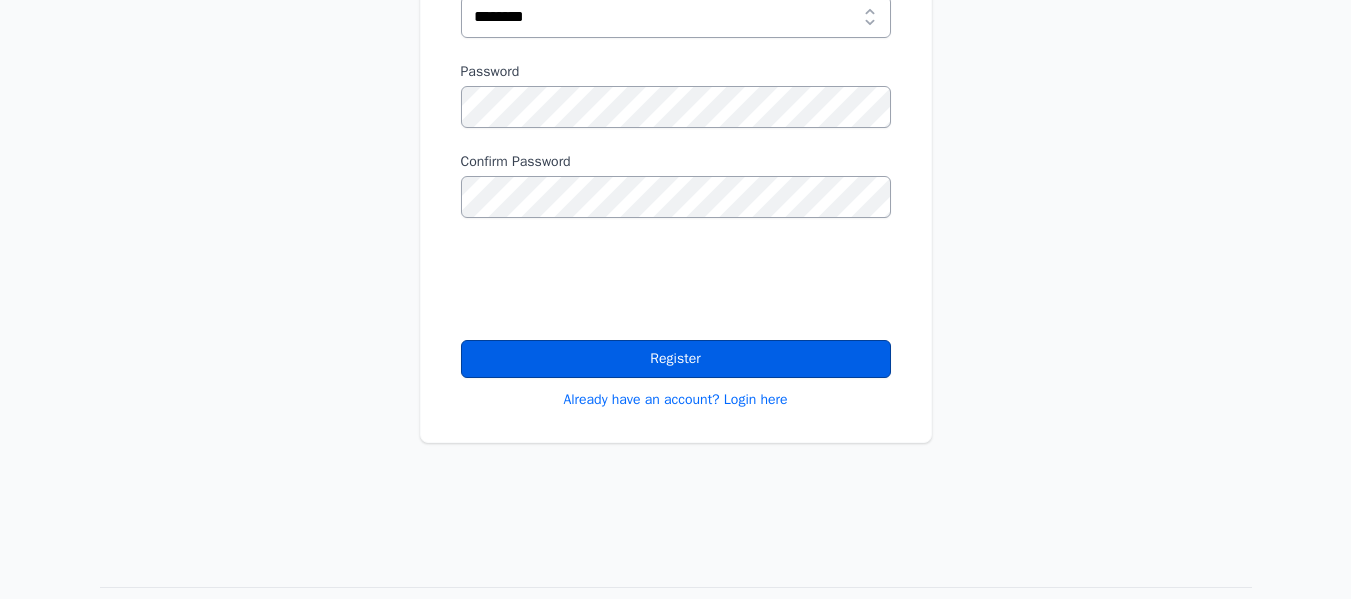 drag, startPoint x: 722, startPoint y: 346, endPoint x: 563, endPoint y: 395, distance: 166.37909 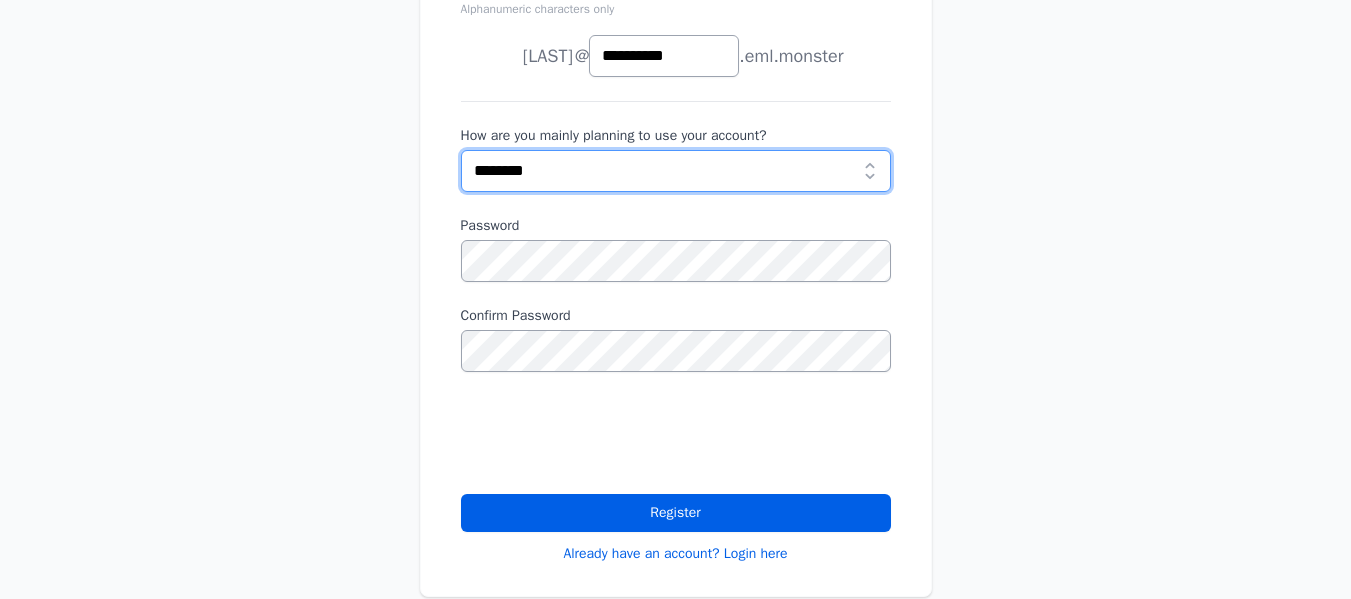 scroll, scrollTop: 296, scrollLeft: 0, axis: vertical 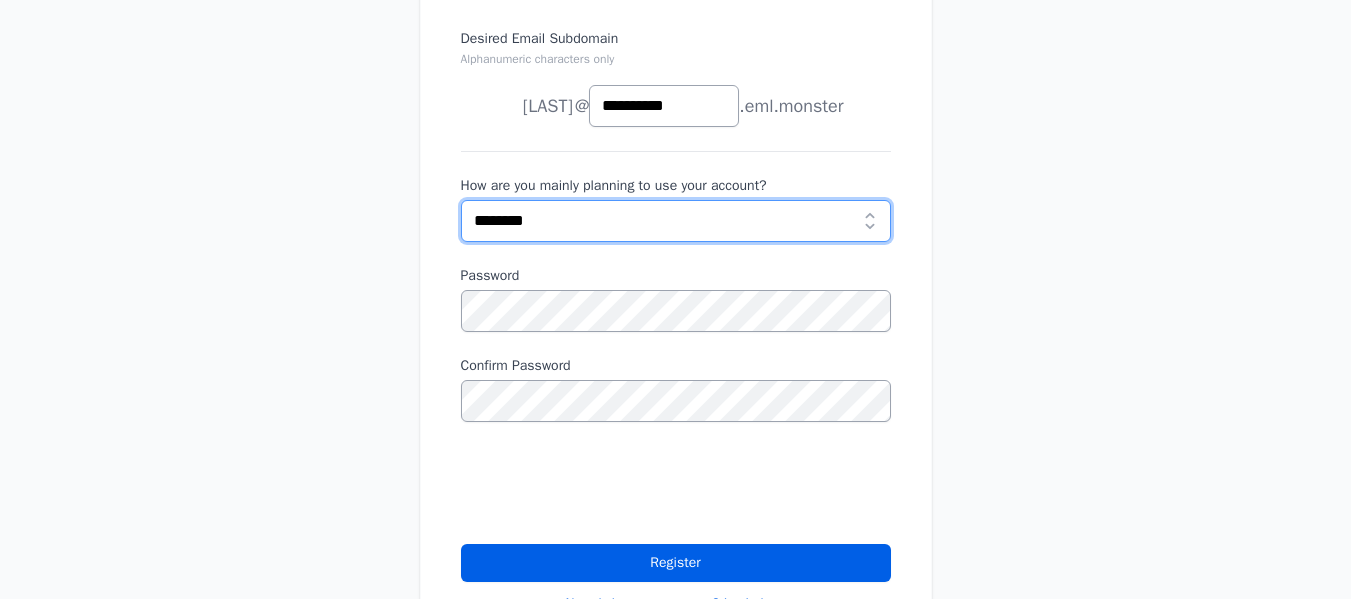 click on "**********" at bounding box center [676, 221] 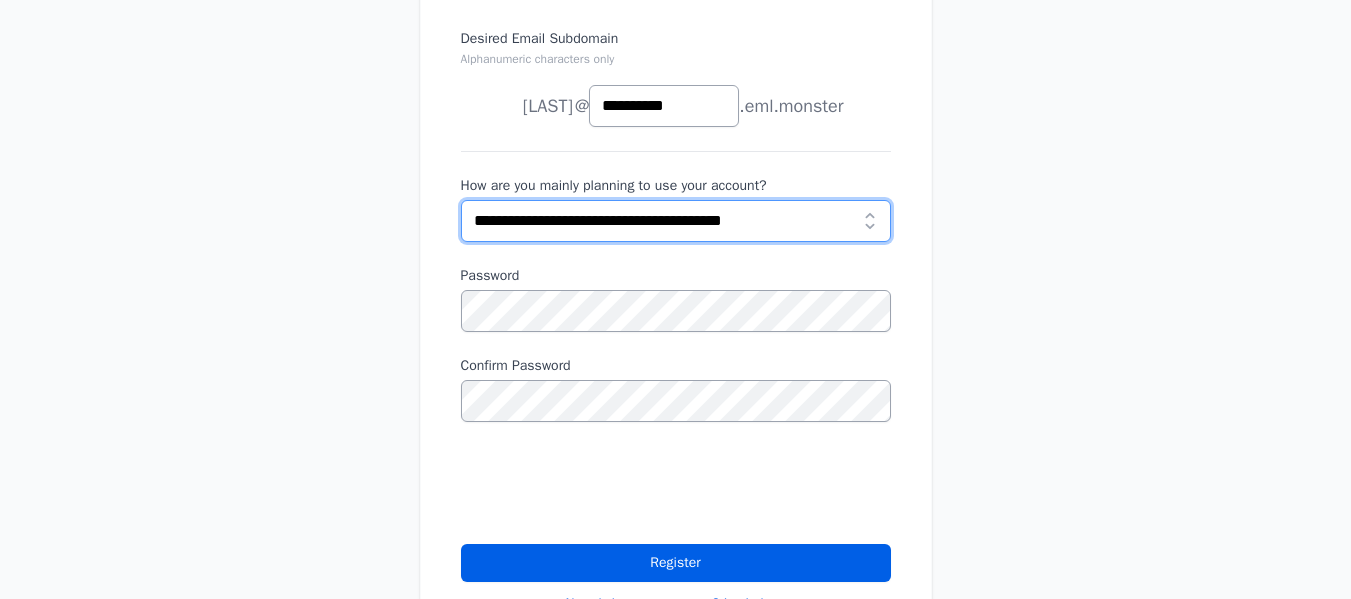 click on "**********" at bounding box center [676, 221] 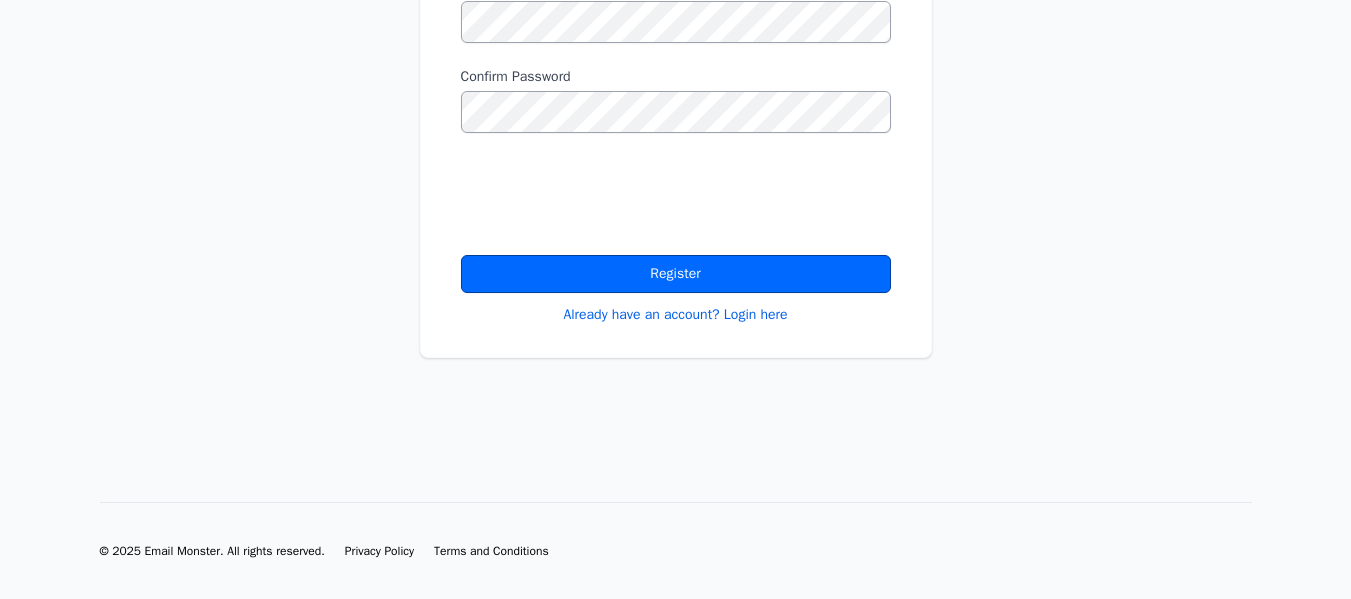 click on "Register" at bounding box center (676, 274) 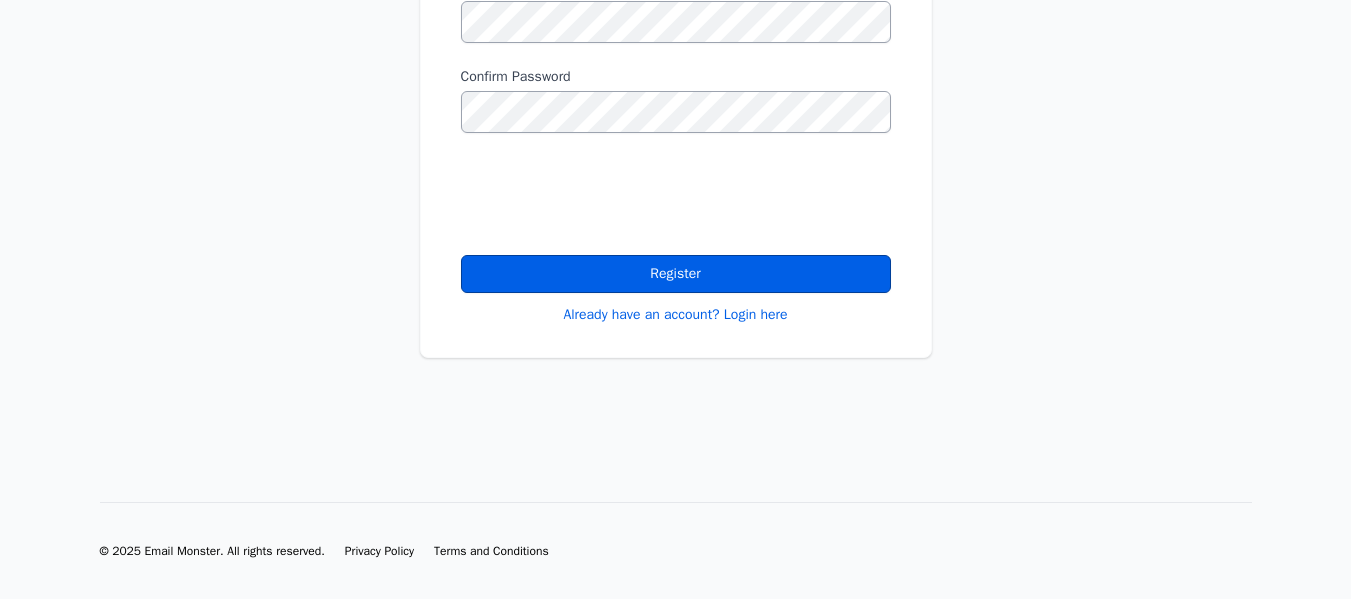 scroll, scrollTop: 185, scrollLeft: 0, axis: vertical 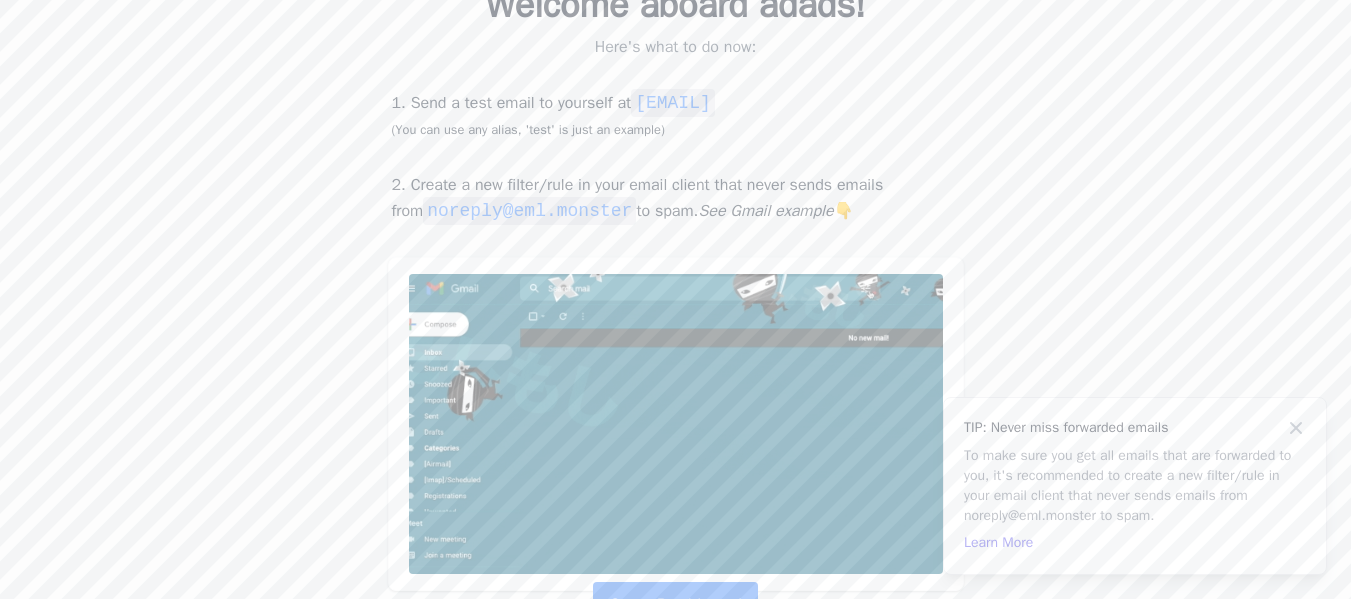 click on "test@iggymaria1.eml.monster" at bounding box center [673, 103] 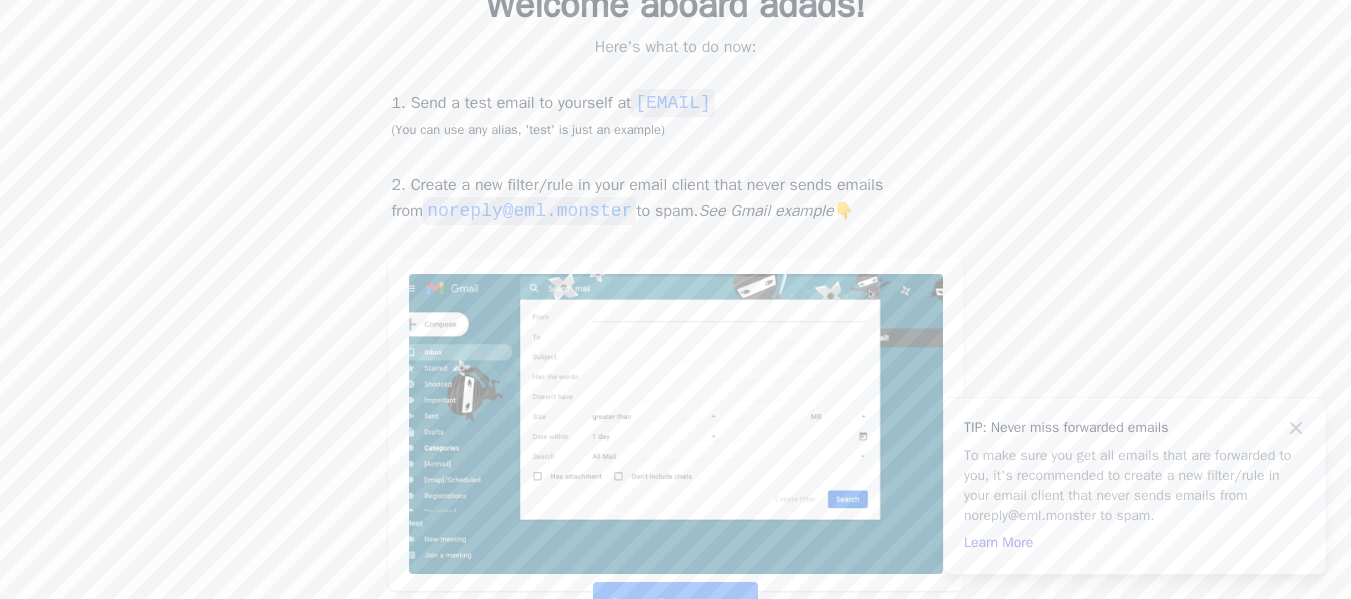 click on "test@iggymaria1.eml.monster" at bounding box center (673, 103) 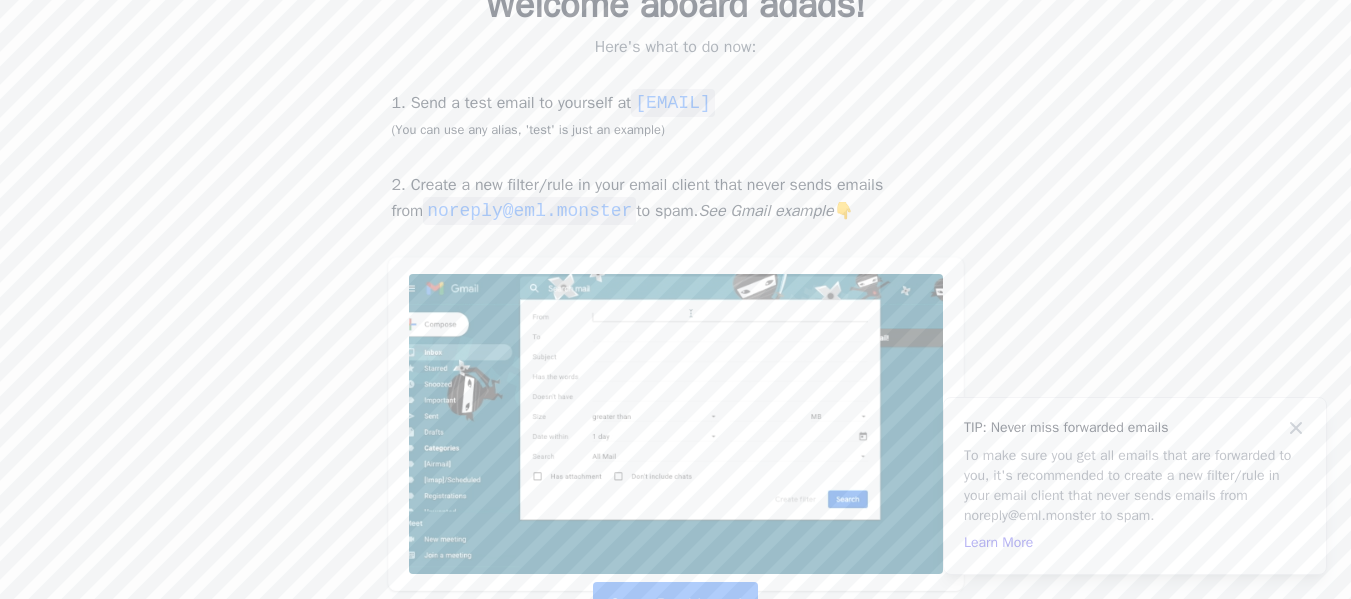 click on "test@iggymaria1.eml.monster" at bounding box center (673, 103) 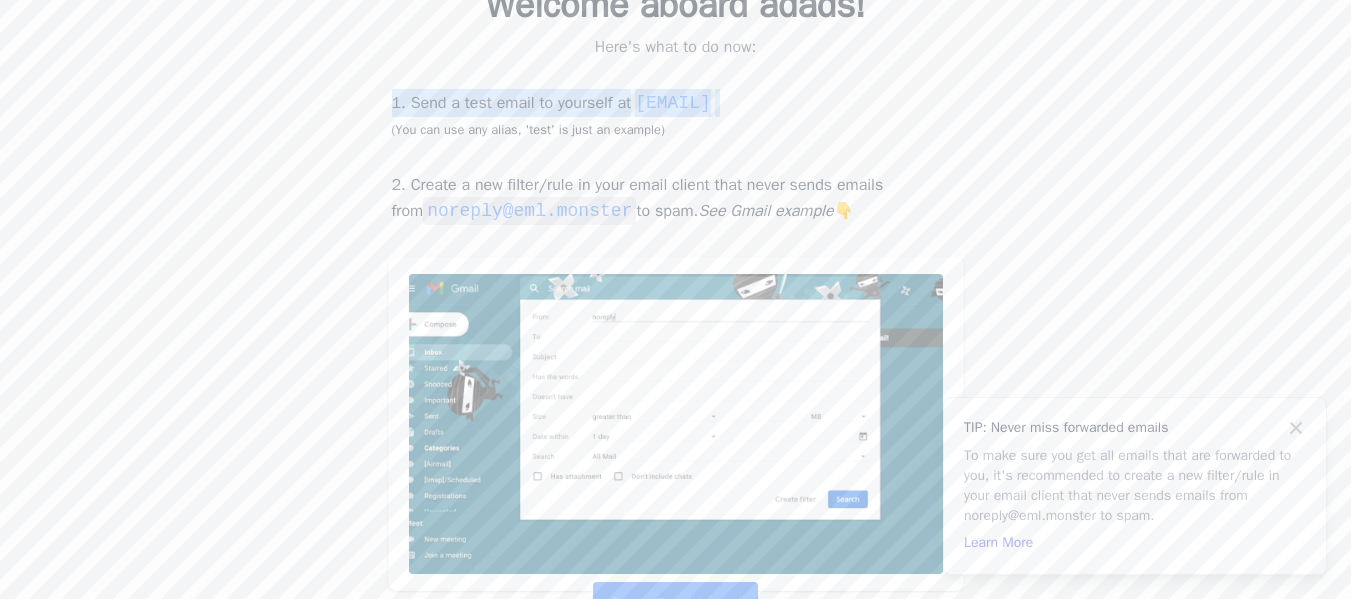 click on "test@iggymaria1.eml.monster" at bounding box center [673, 103] 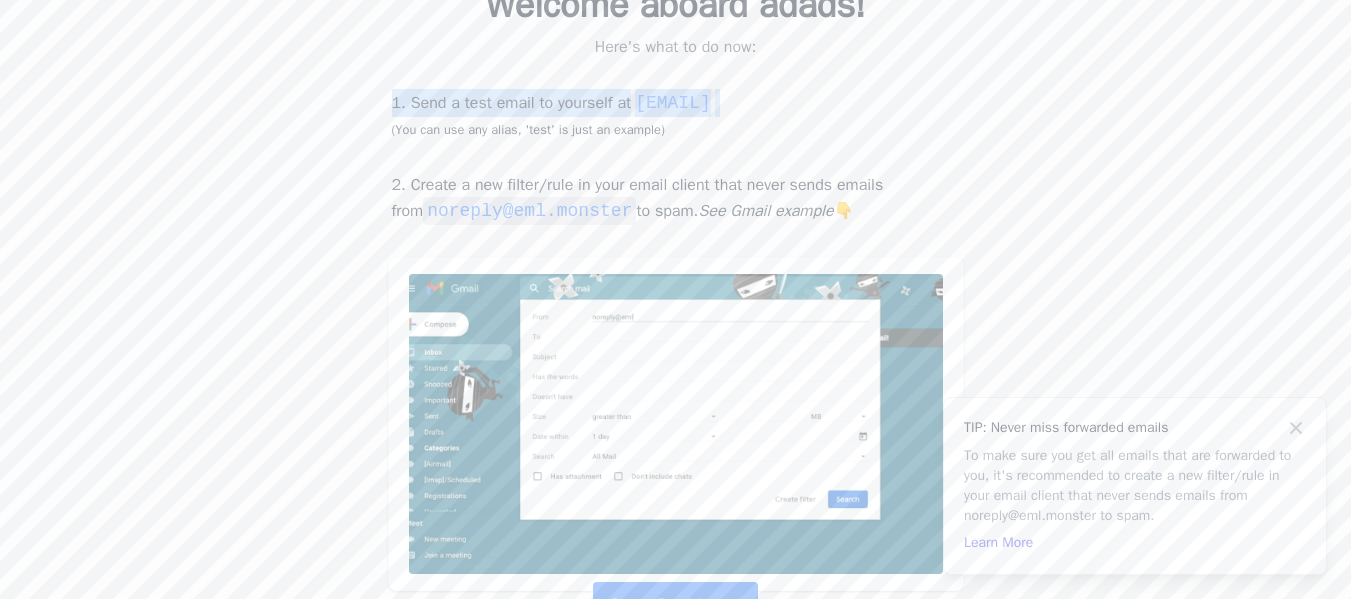 click on "test@iggymaria1.eml.monster" at bounding box center (673, 103) 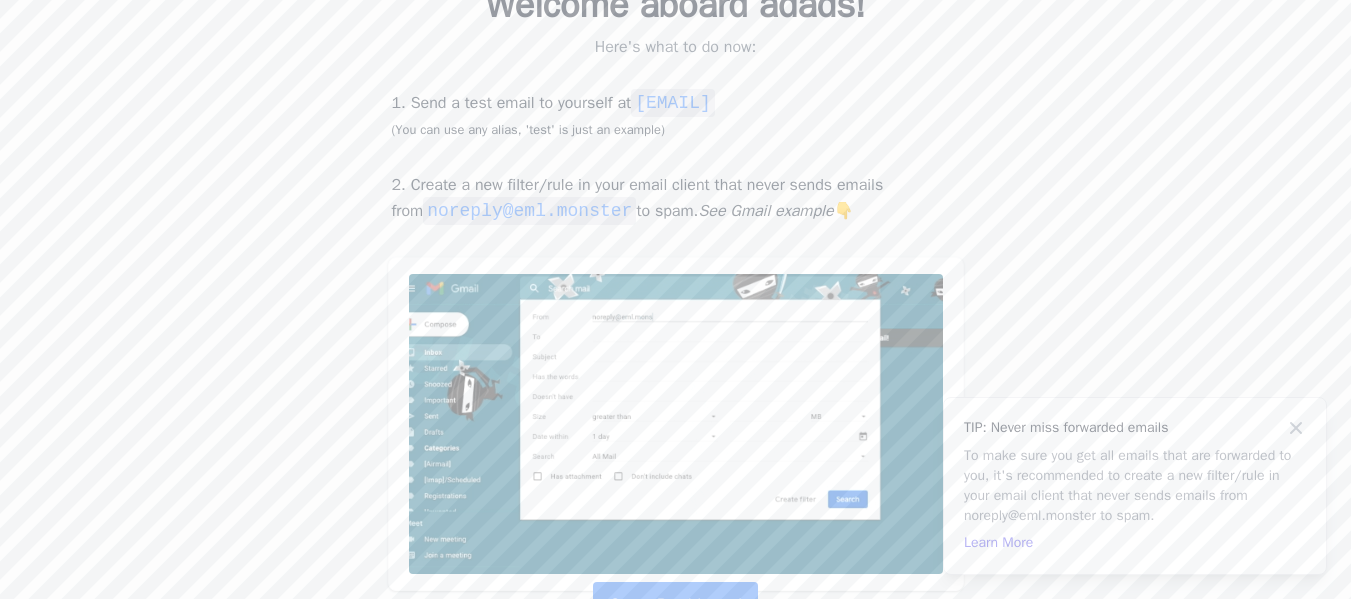 copy on "test@iggymaria1.eml.monster" 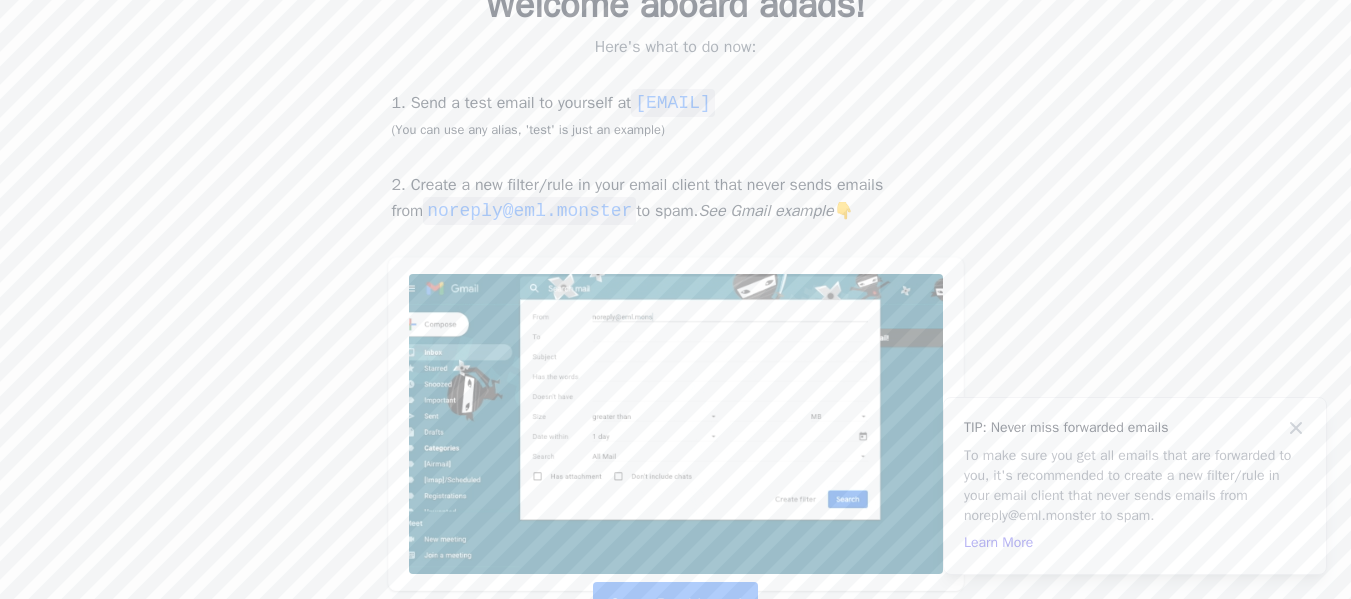 drag, startPoint x: 630, startPoint y: 101, endPoint x: 902, endPoint y: 107, distance: 272.06616 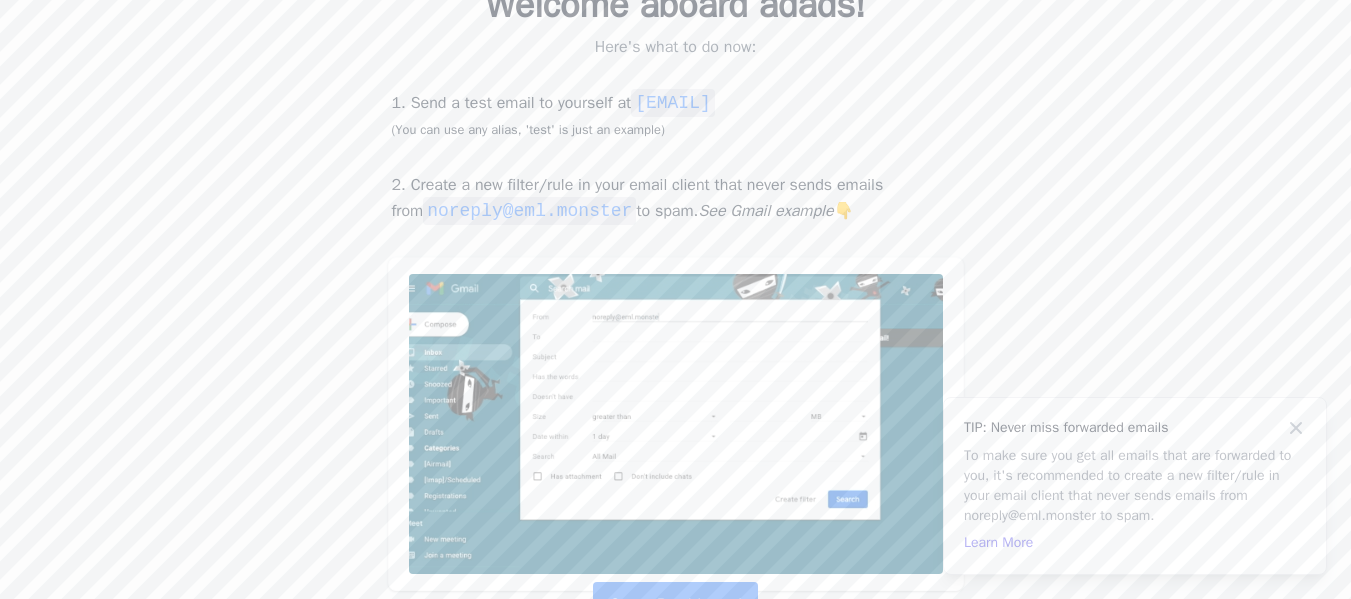 click on "test@iggymaria1.eml.monster" at bounding box center [673, 103] 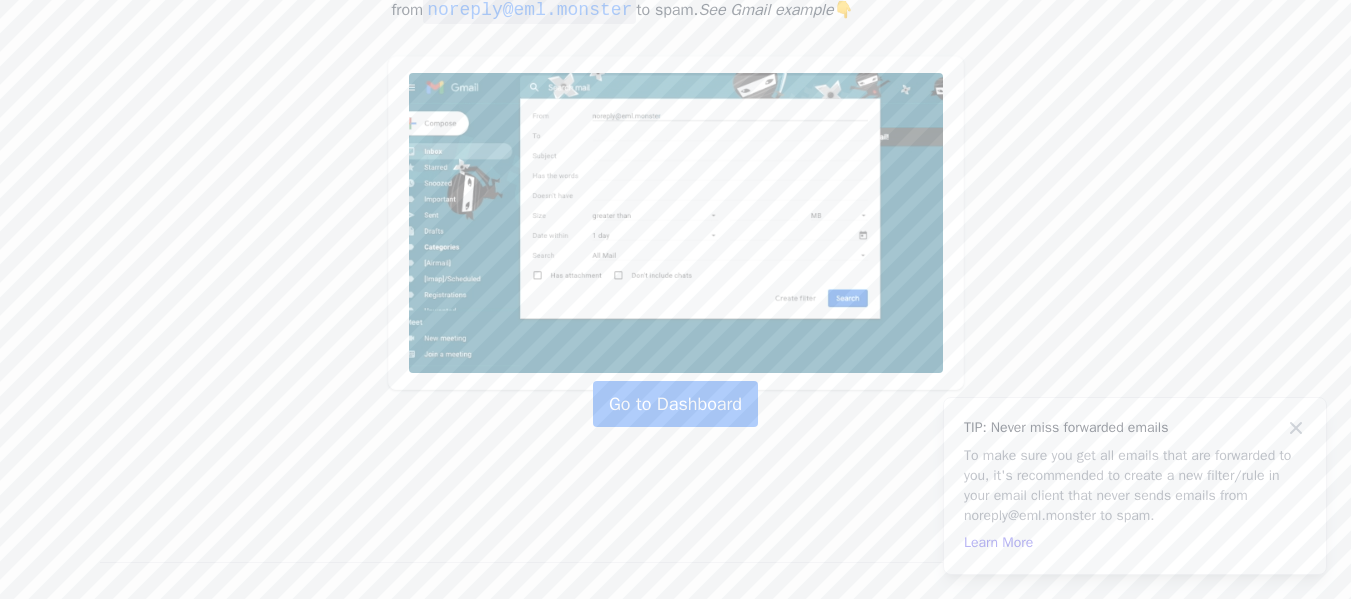 scroll, scrollTop: 476, scrollLeft: 0, axis: vertical 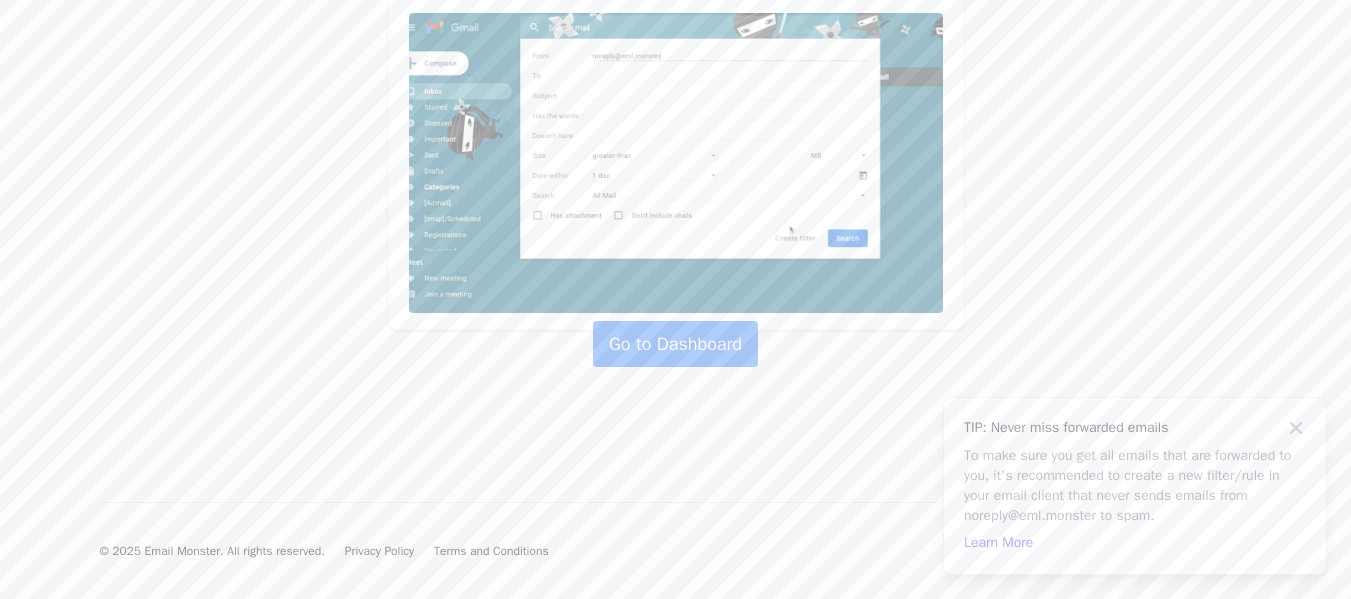 click at bounding box center (676, 163) 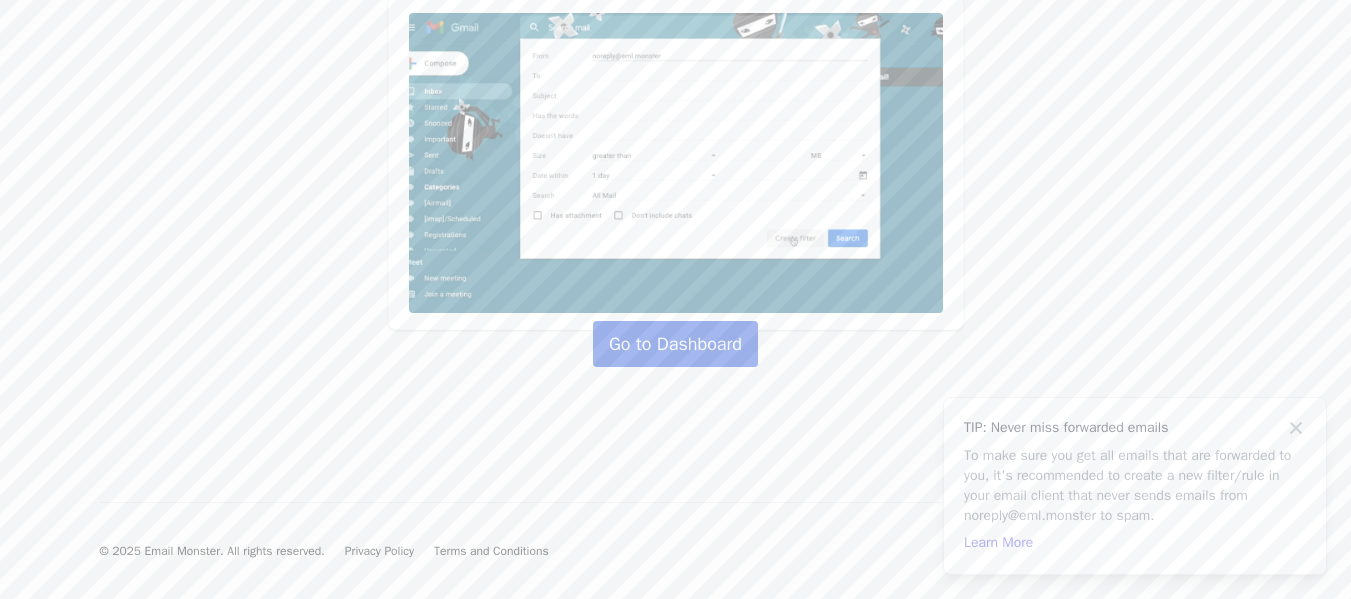 click on "Go to Dashboard" at bounding box center [675, 344] 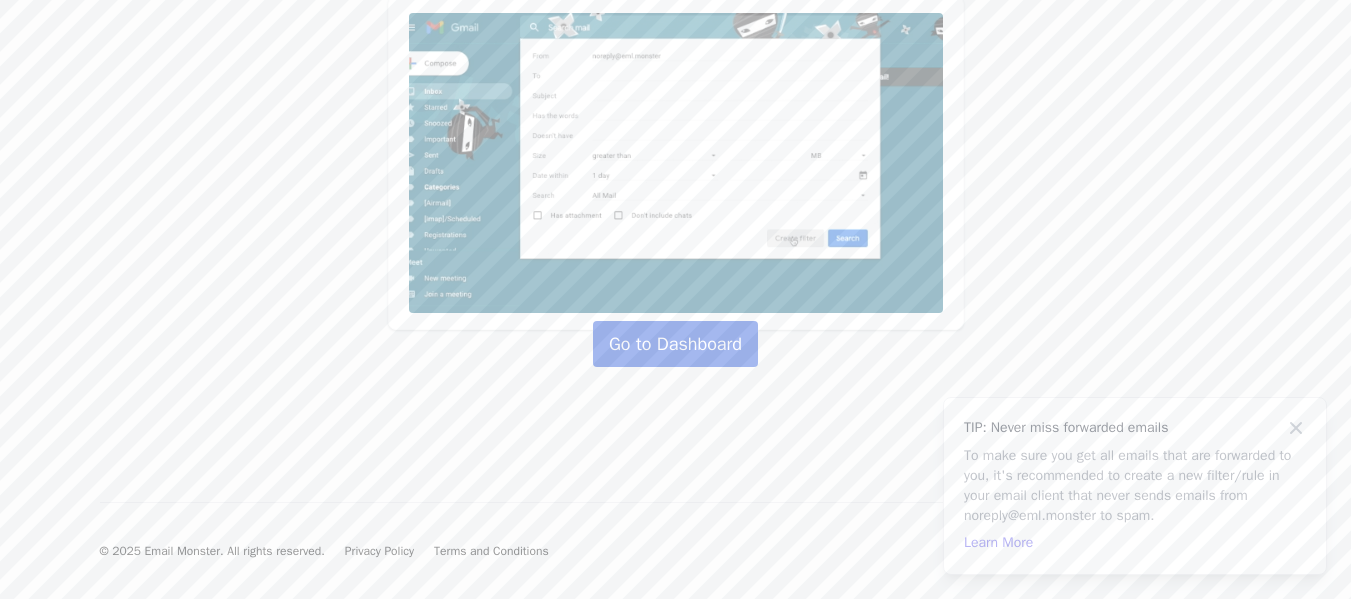 click on "Go to Dashboard" at bounding box center (675, 344) 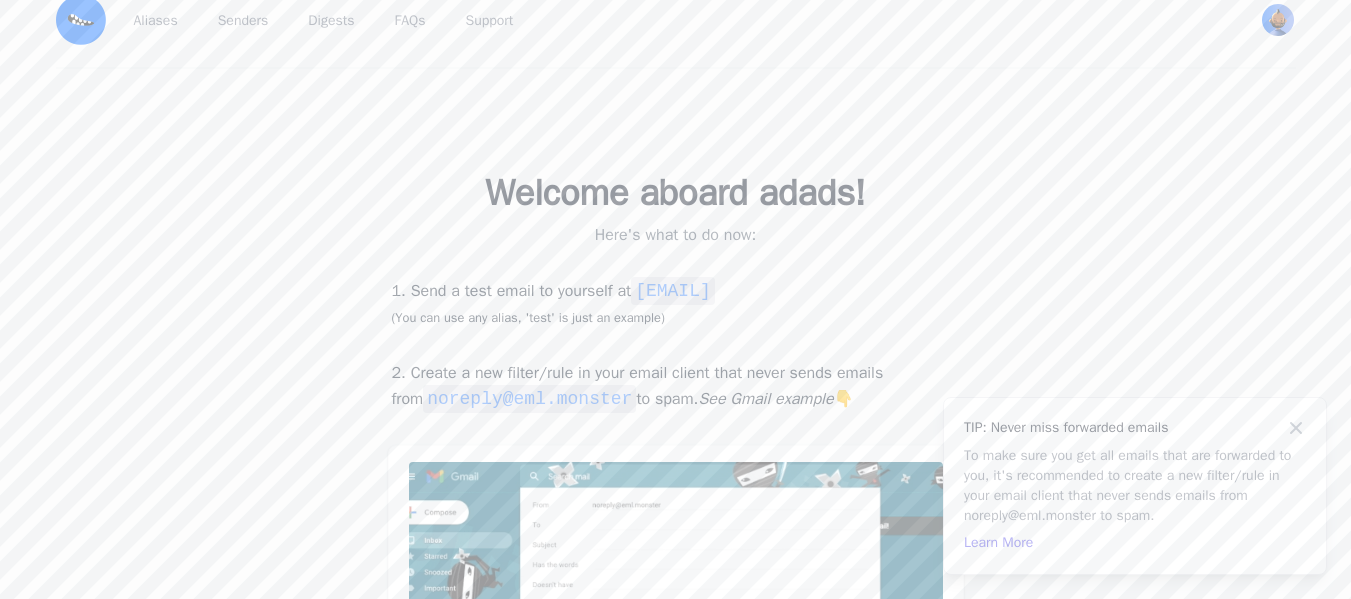 scroll, scrollTop: 0, scrollLeft: 0, axis: both 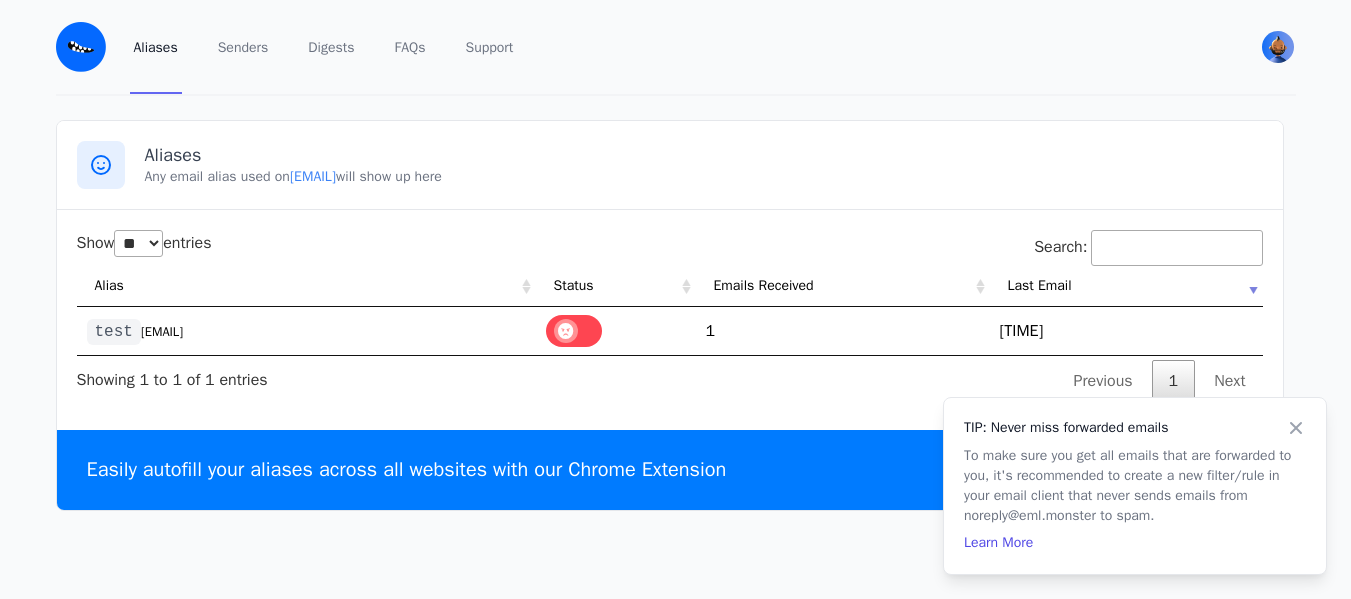 select on "**" 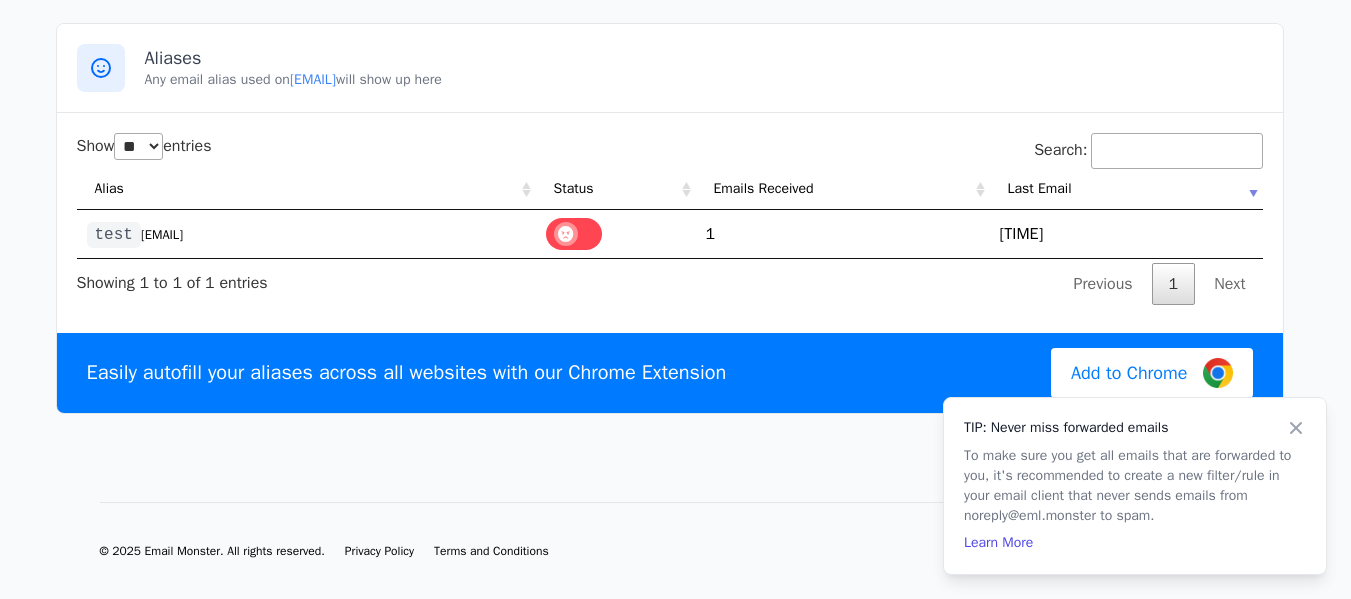 scroll, scrollTop: 112, scrollLeft: 0, axis: vertical 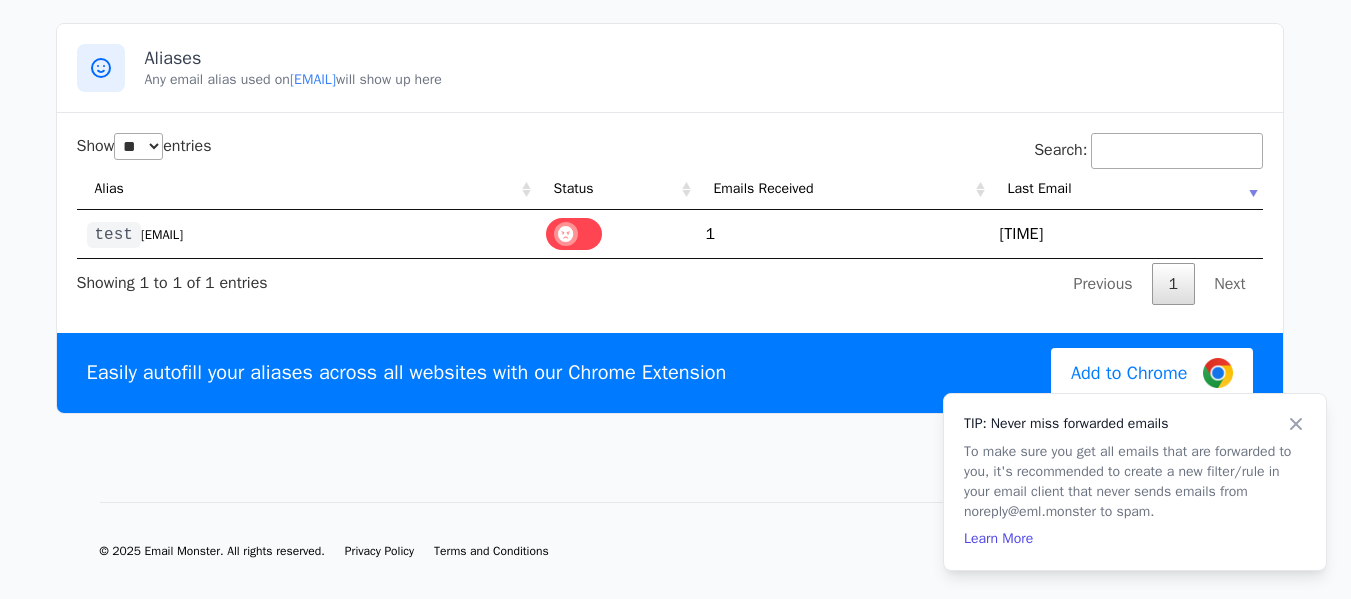 click 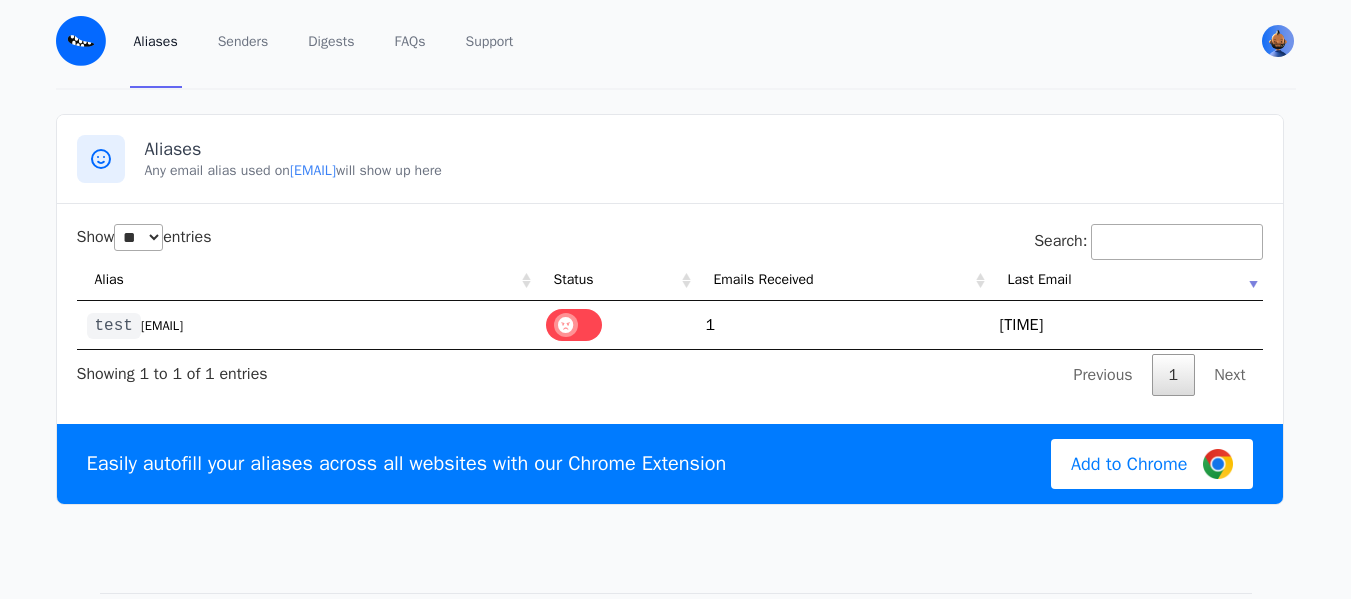 scroll, scrollTop: 0, scrollLeft: 0, axis: both 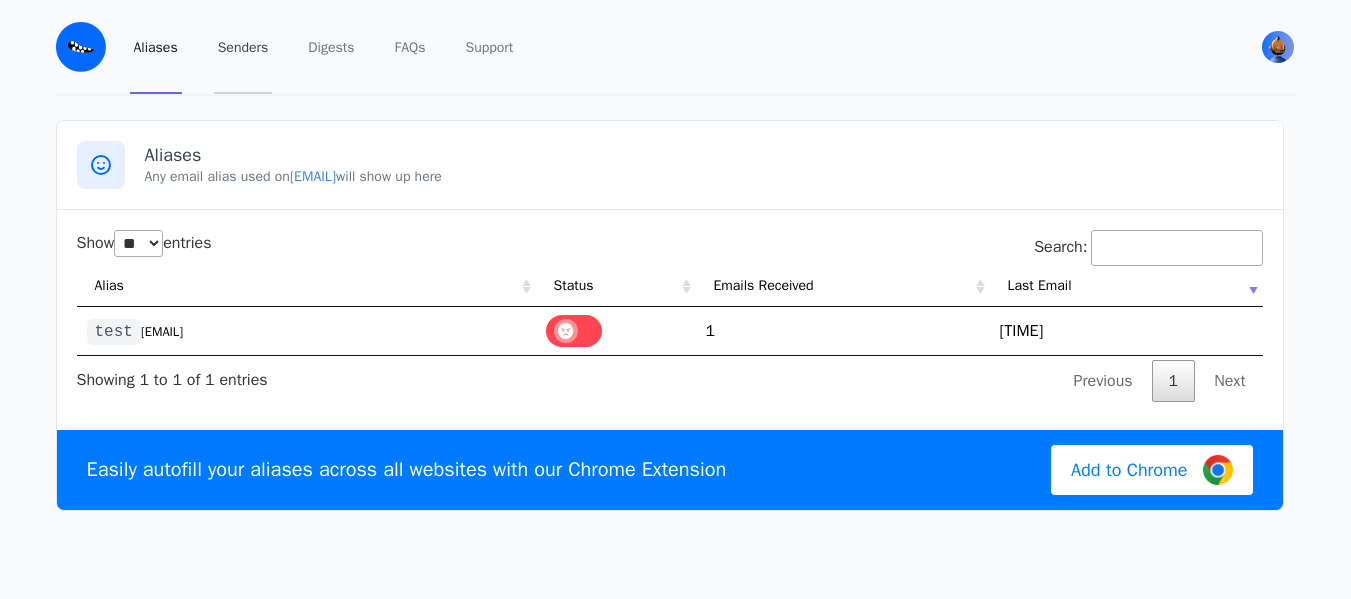 click on "Senders" at bounding box center [243, 47] 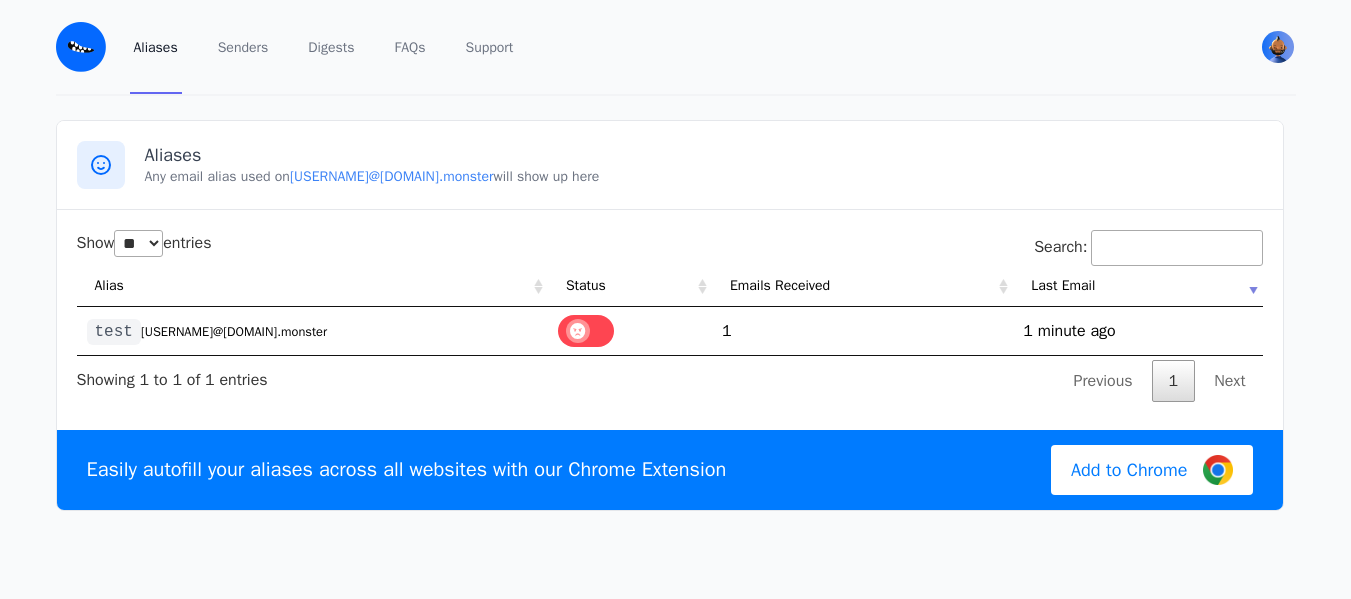 select on "**" 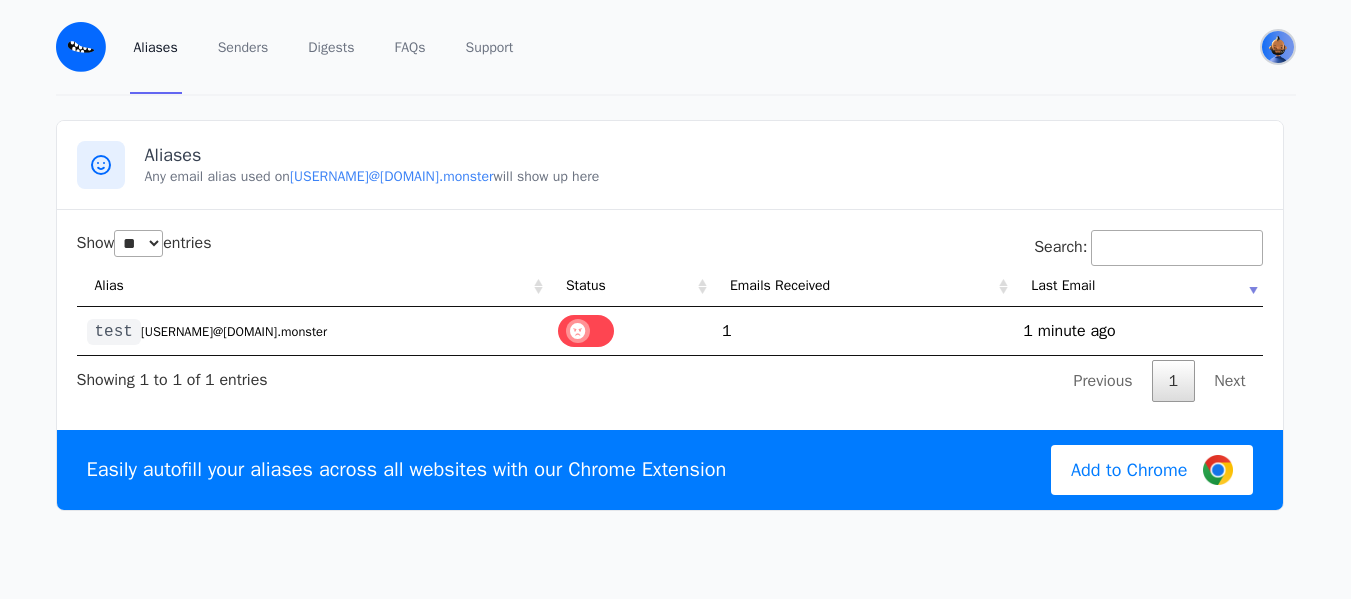 click at bounding box center (1278, 47) 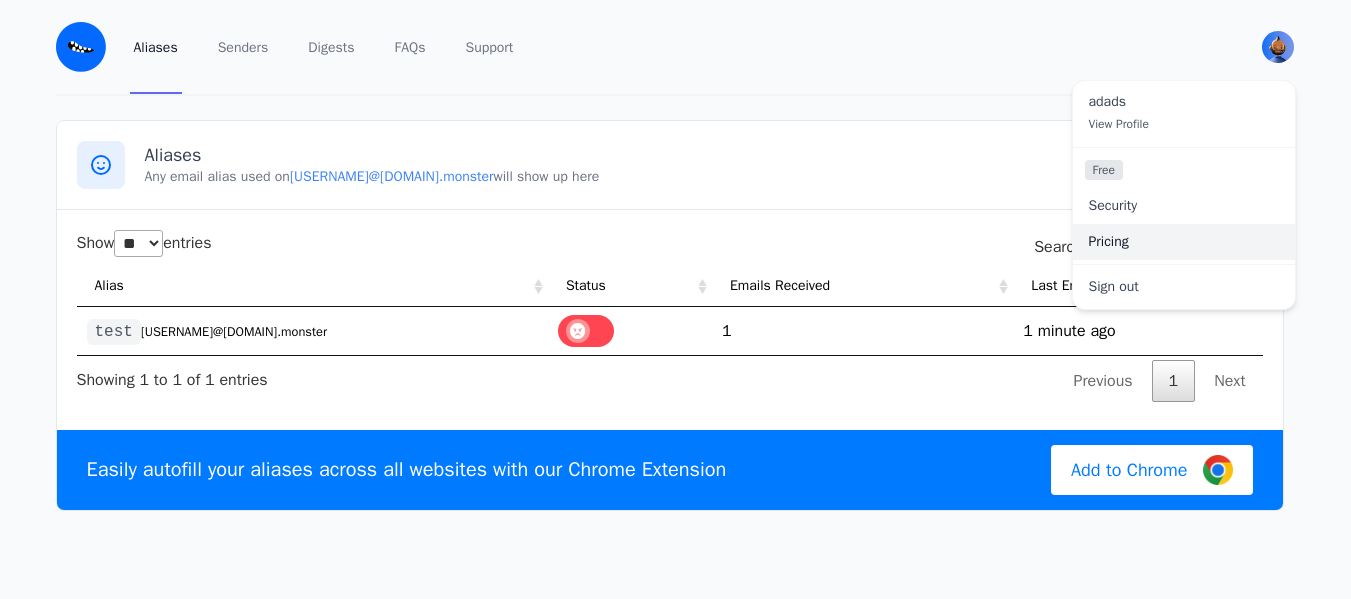 click on "Pricing" at bounding box center (1184, 242) 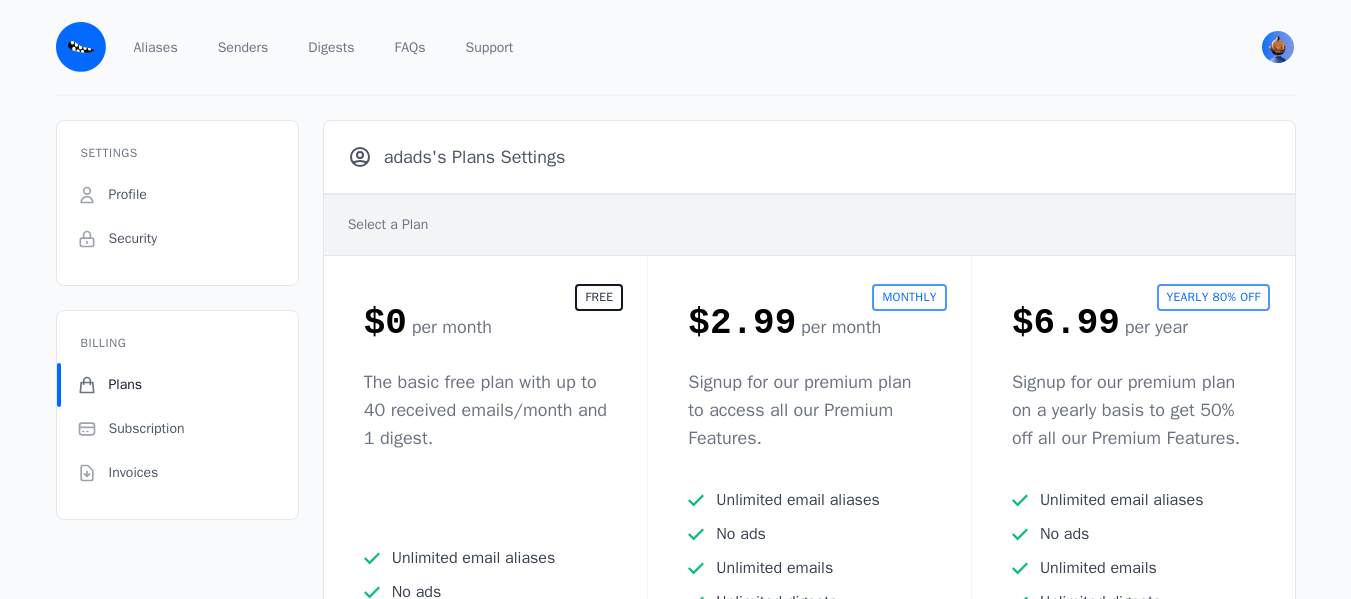 scroll, scrollTop: 307, scrollLeft: 0, axis: vertical 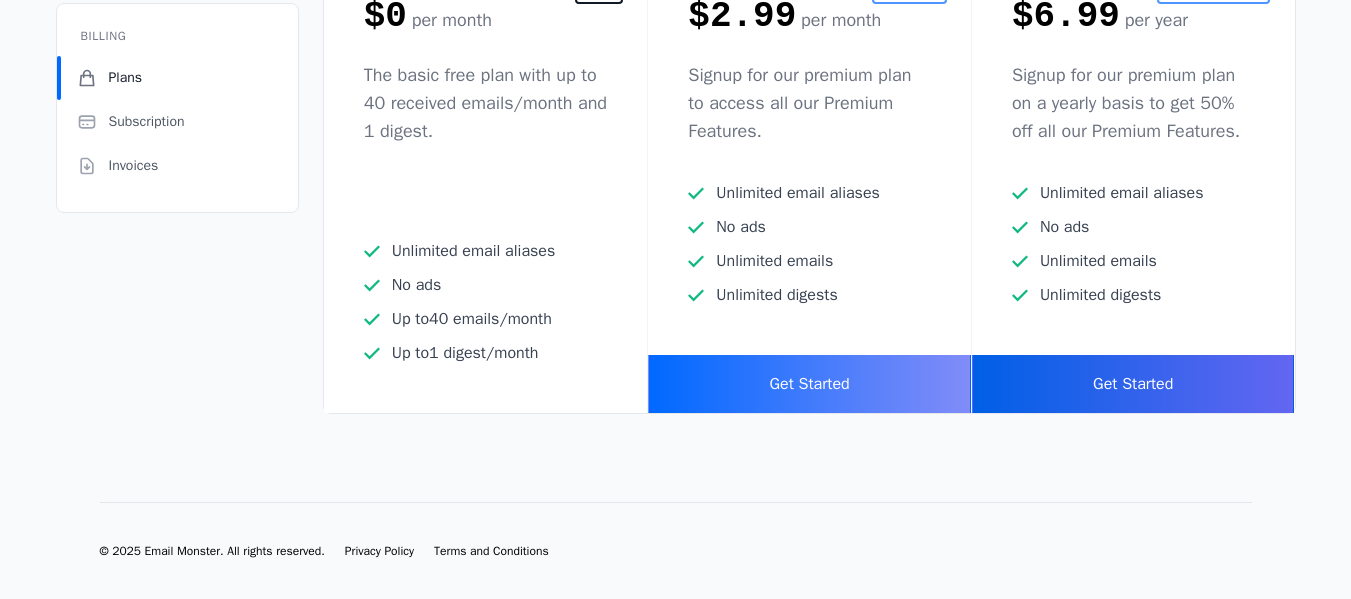 click on "Get Started" at bounding box center (809, 384) 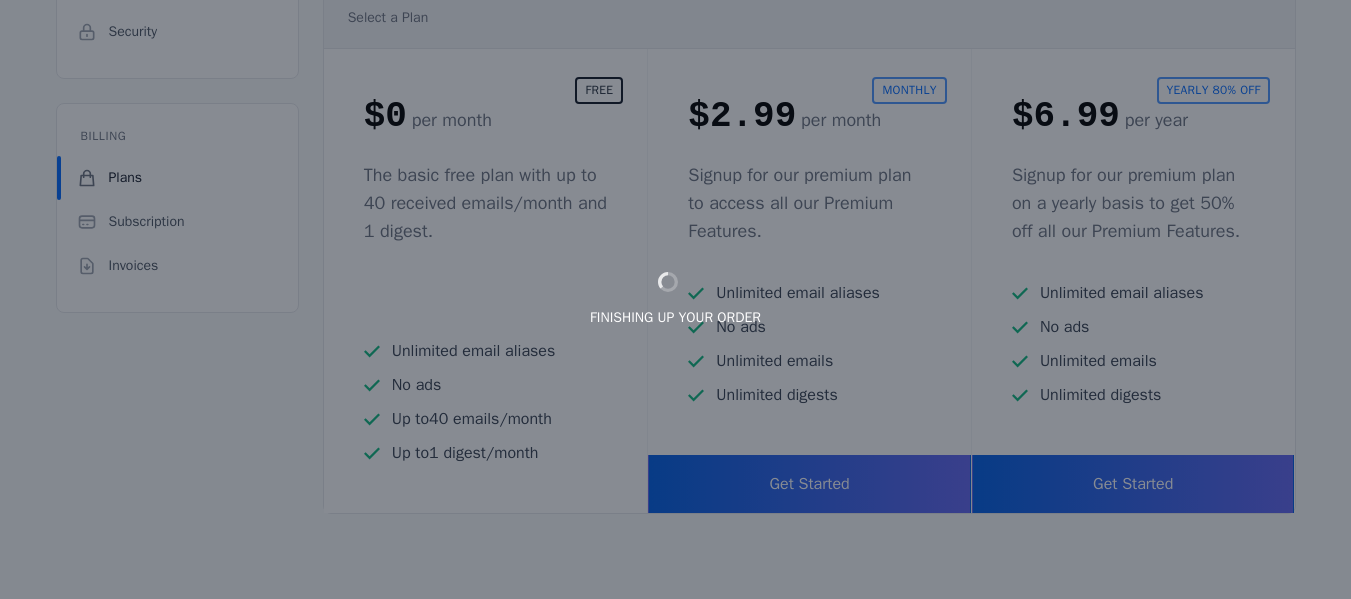 scroll, scrollTop: 7, scrollLeft: 0, axis: vertical 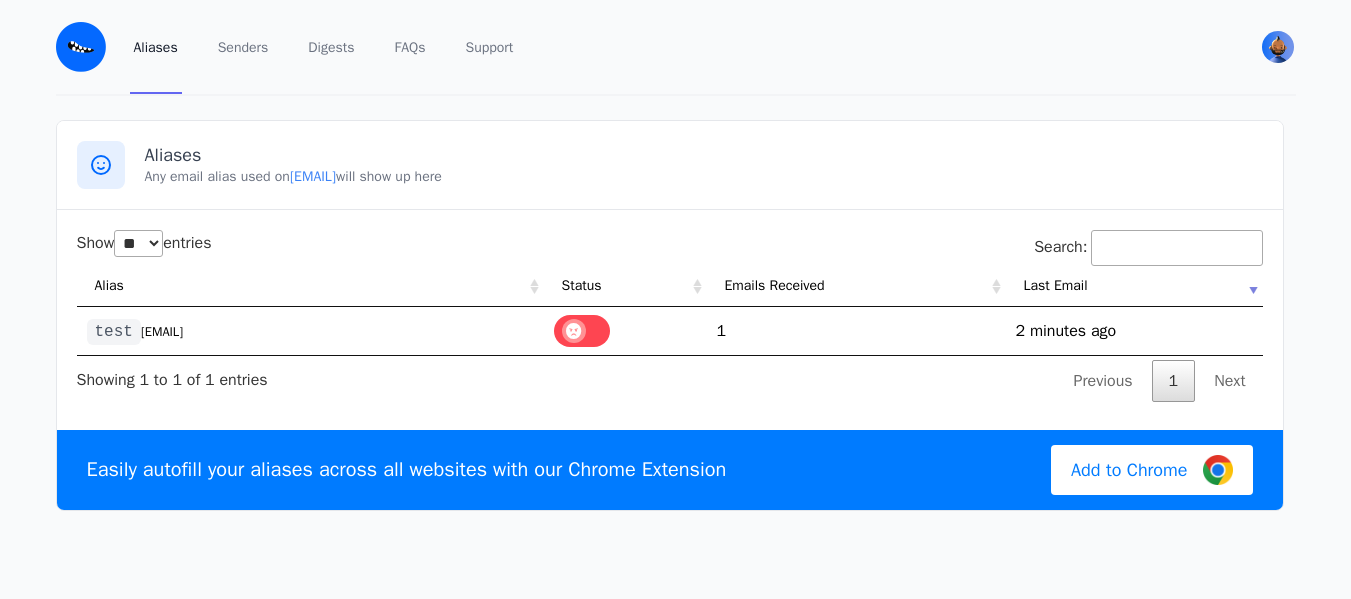 select on "**" 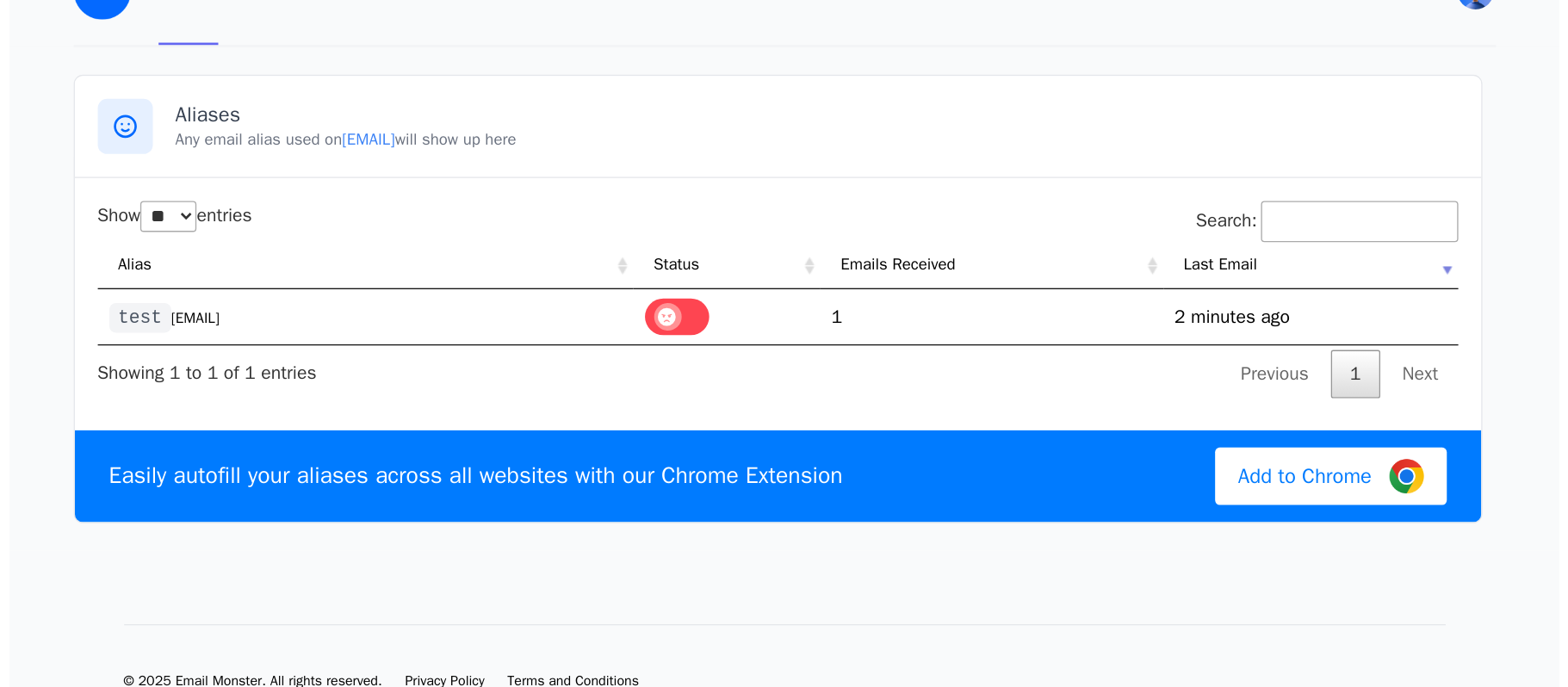 scroll, scrollTop: 0, scrollLeft: 0, axis: both 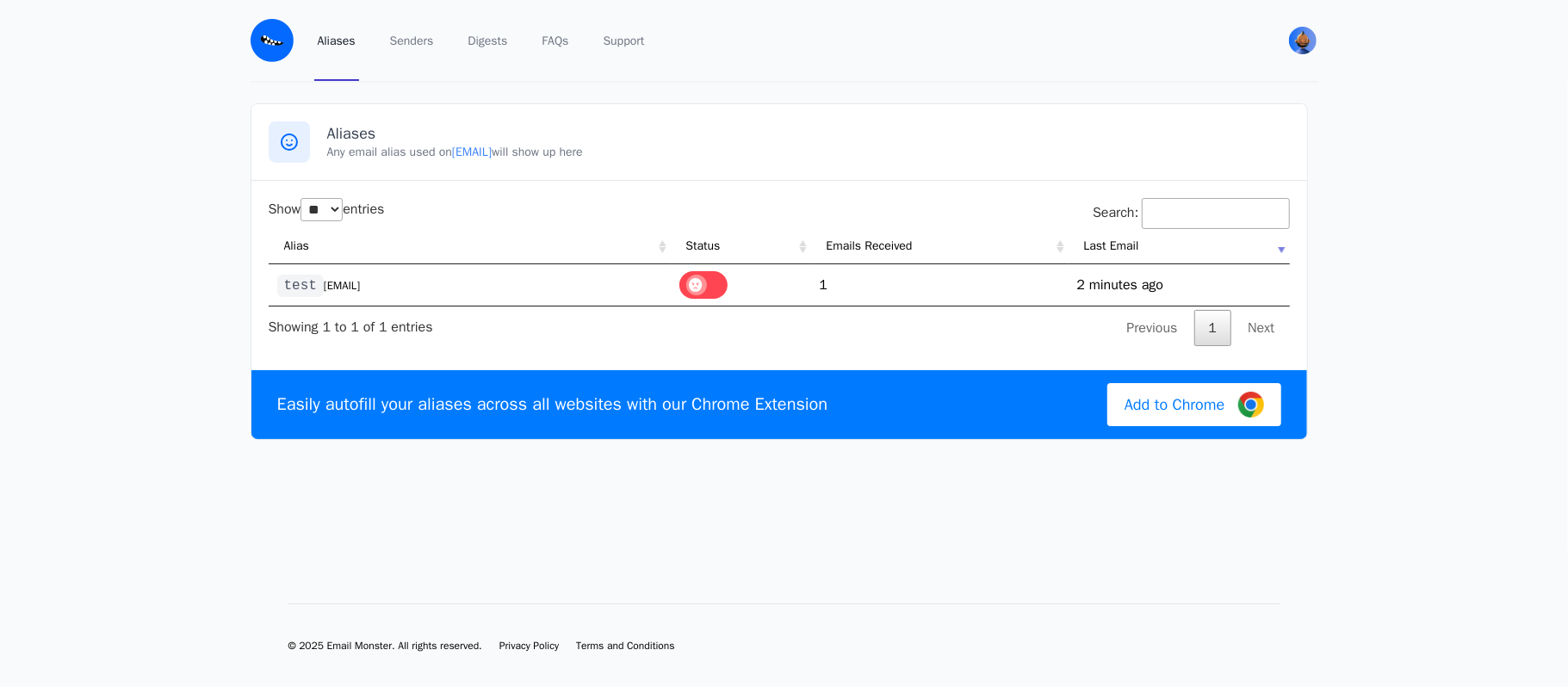 click on "Aliases" at bounding box center (337, 40) 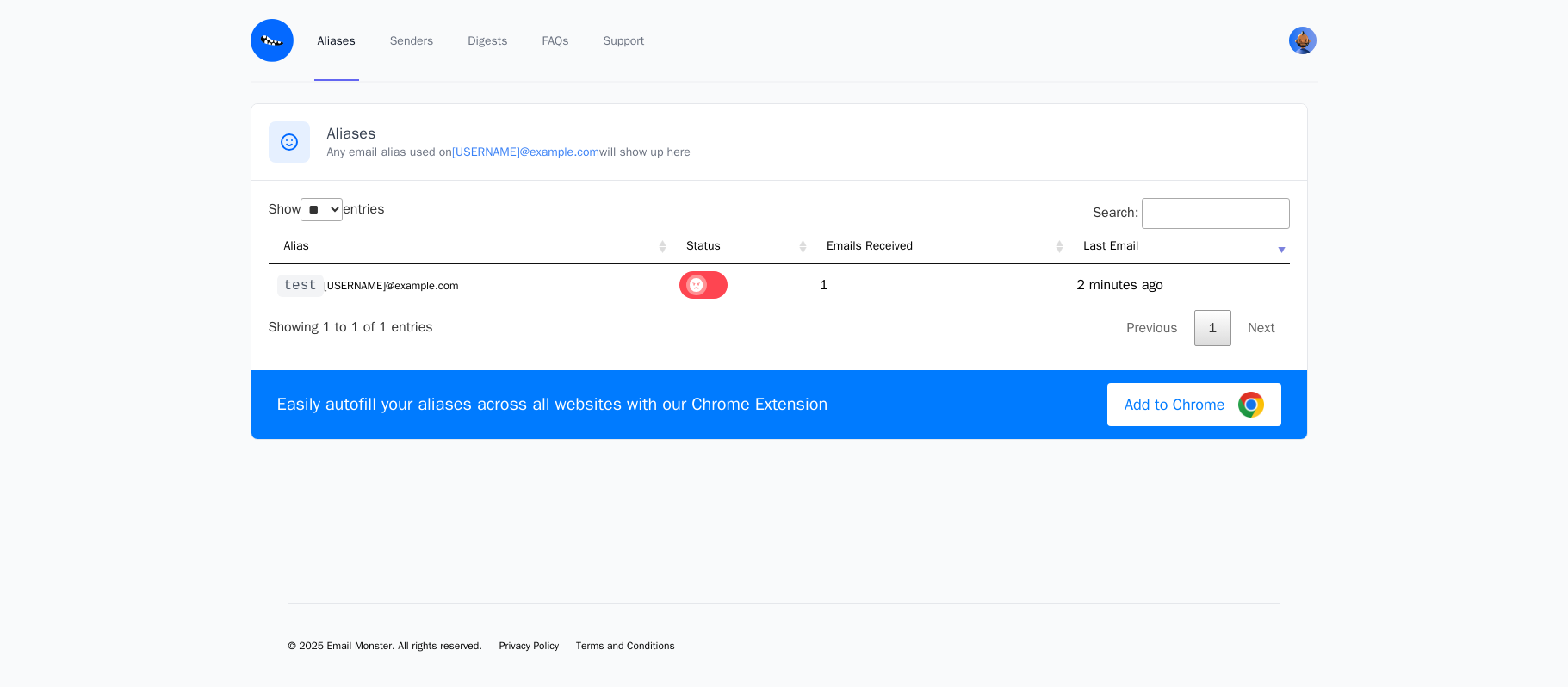 select on "**" 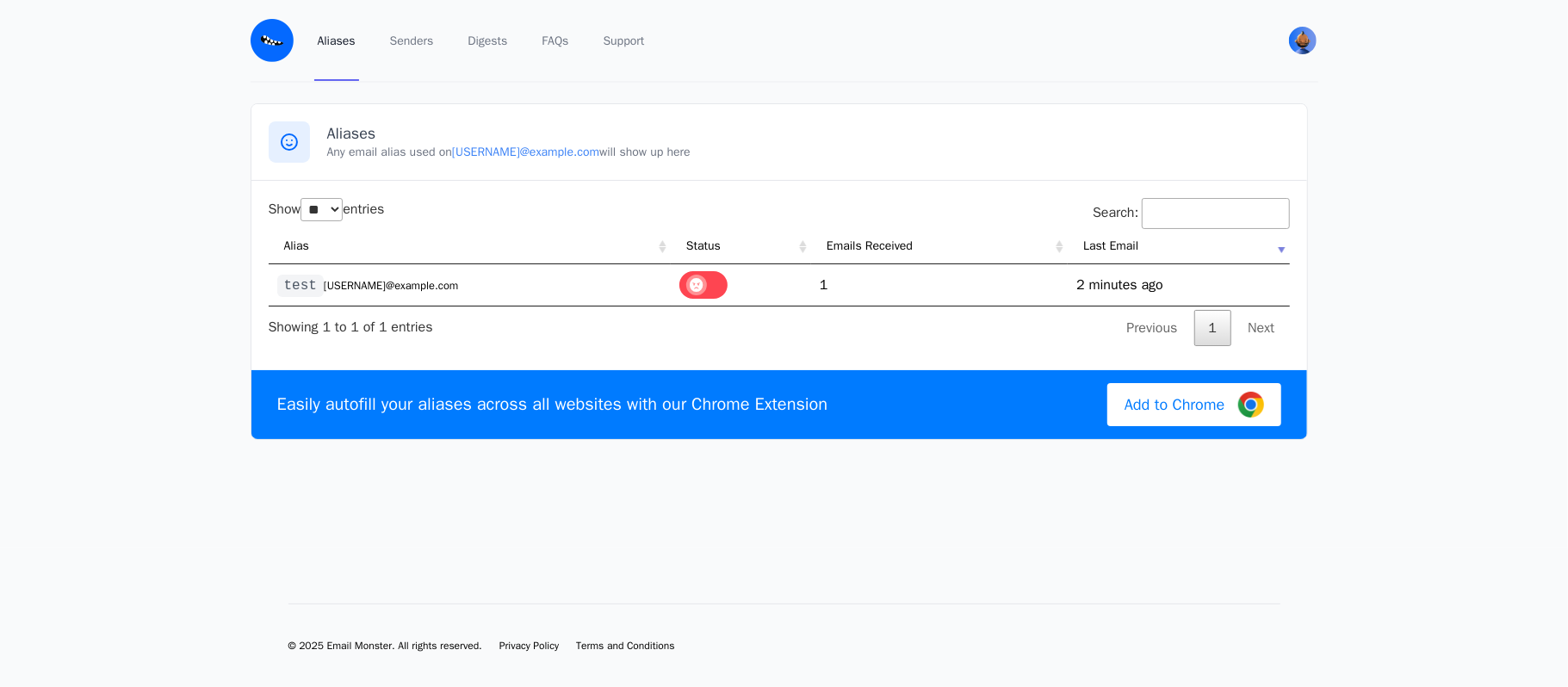 click at bounding box center (289, 142) 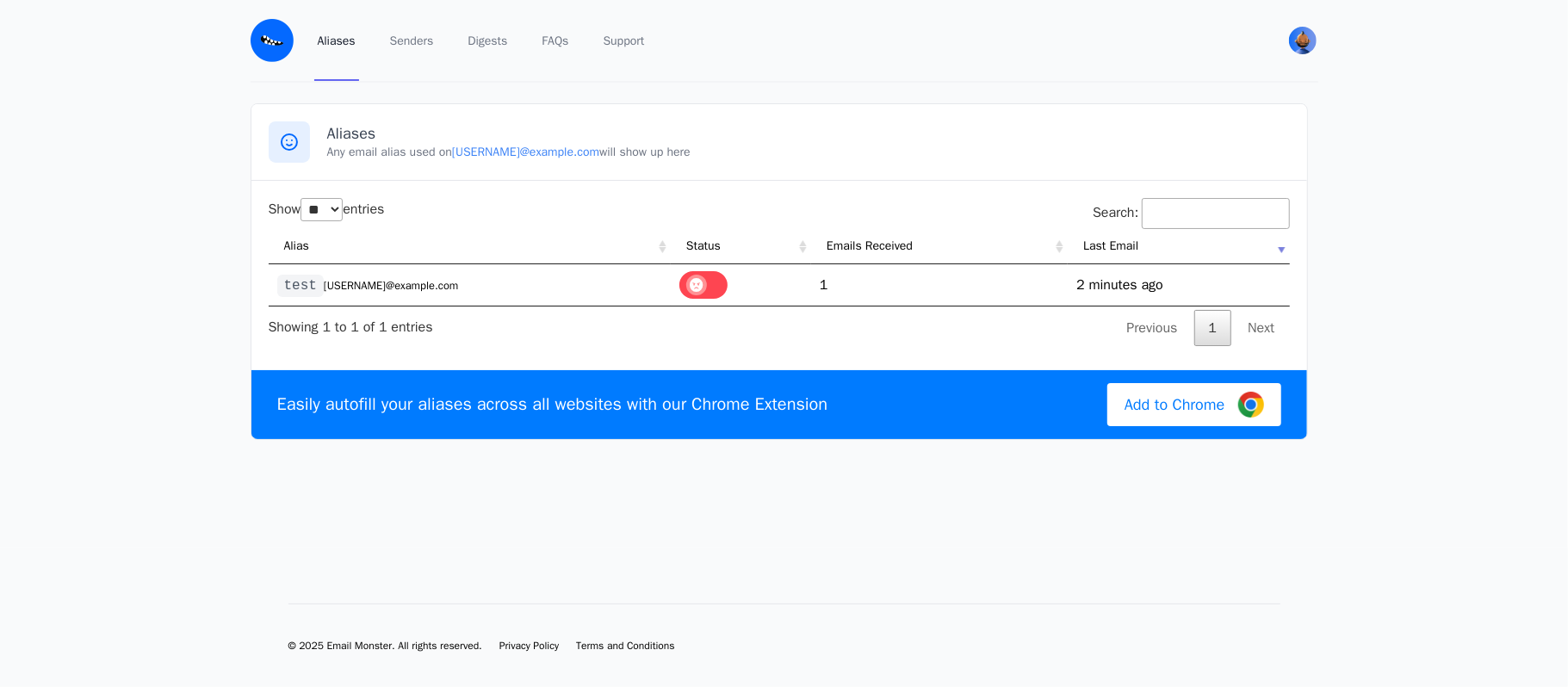 click on "Add to Chrome" at bounding box center [1174, 405] 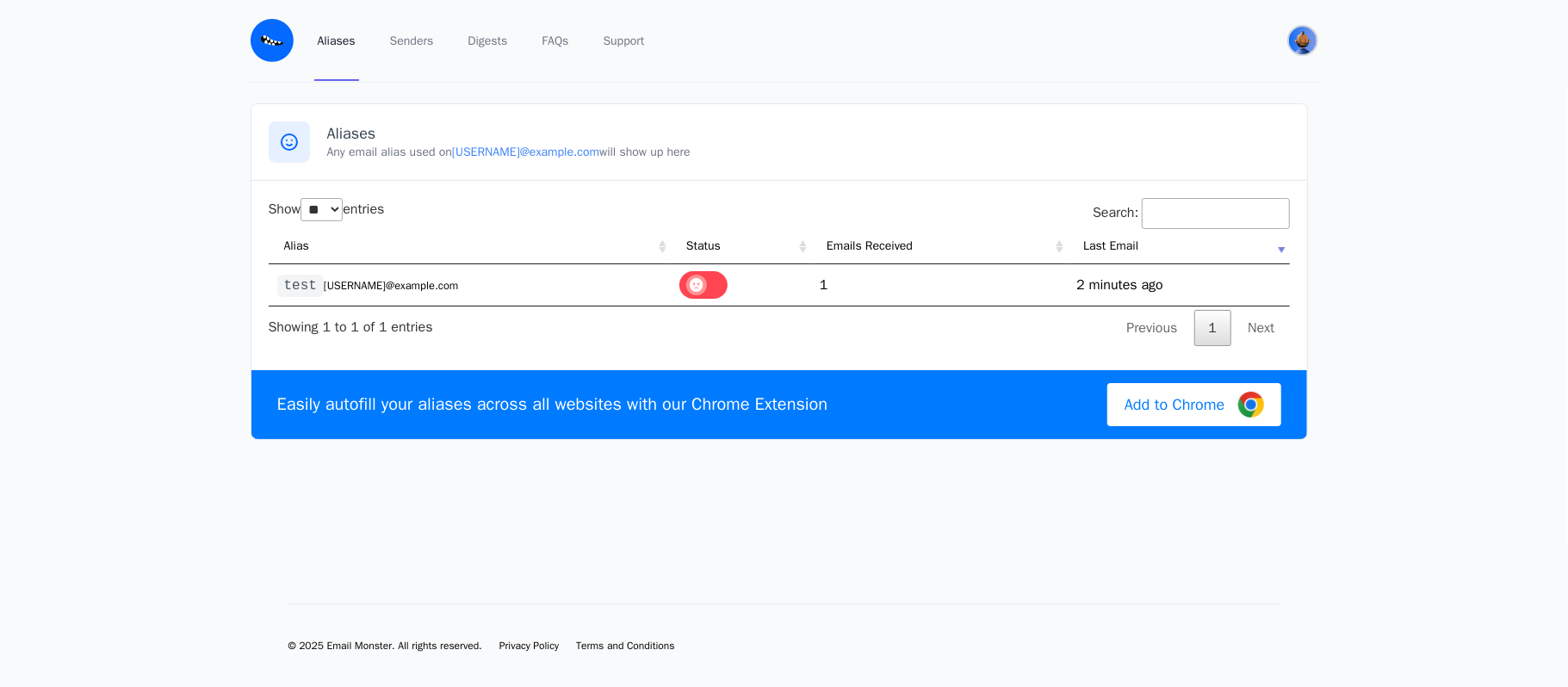 click at bounding box center (1303, 40) 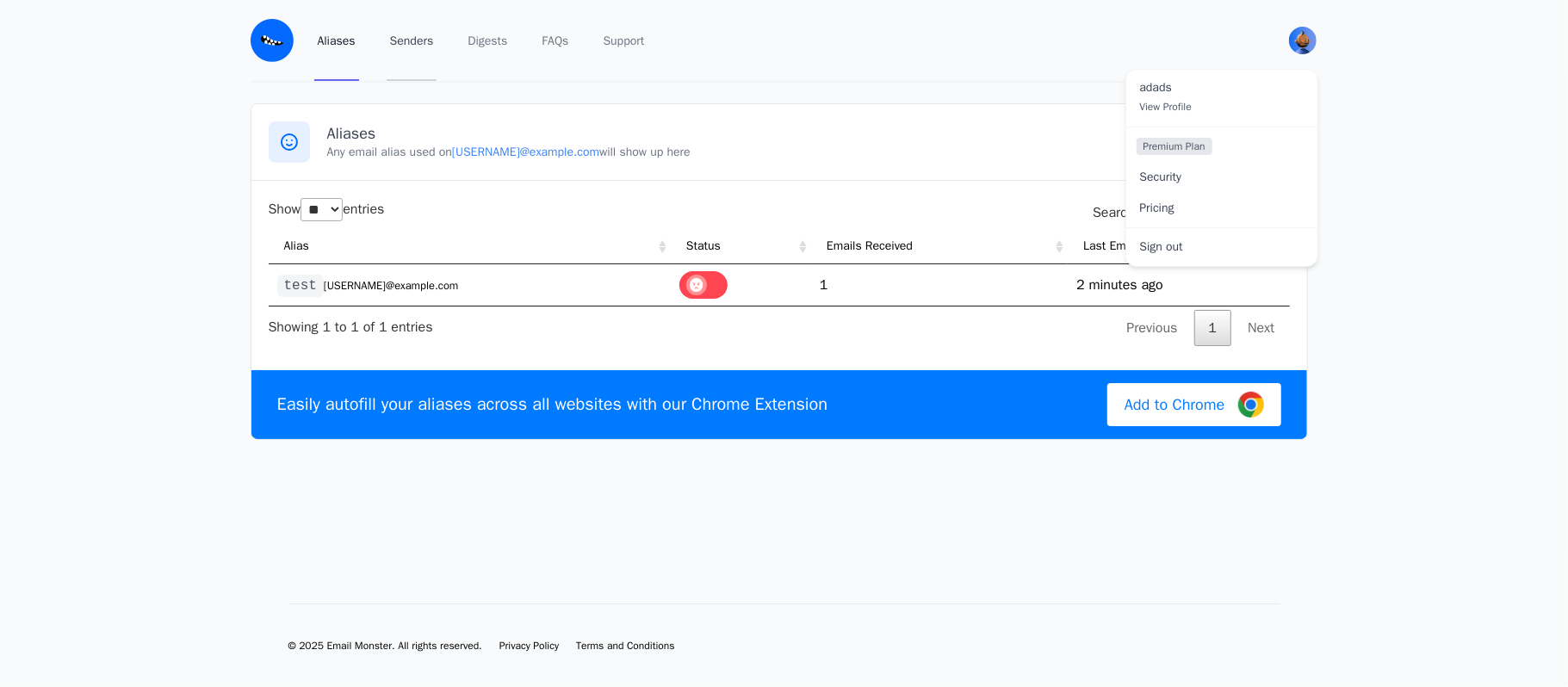 click on "Senders" at bounding box center [412, 40] 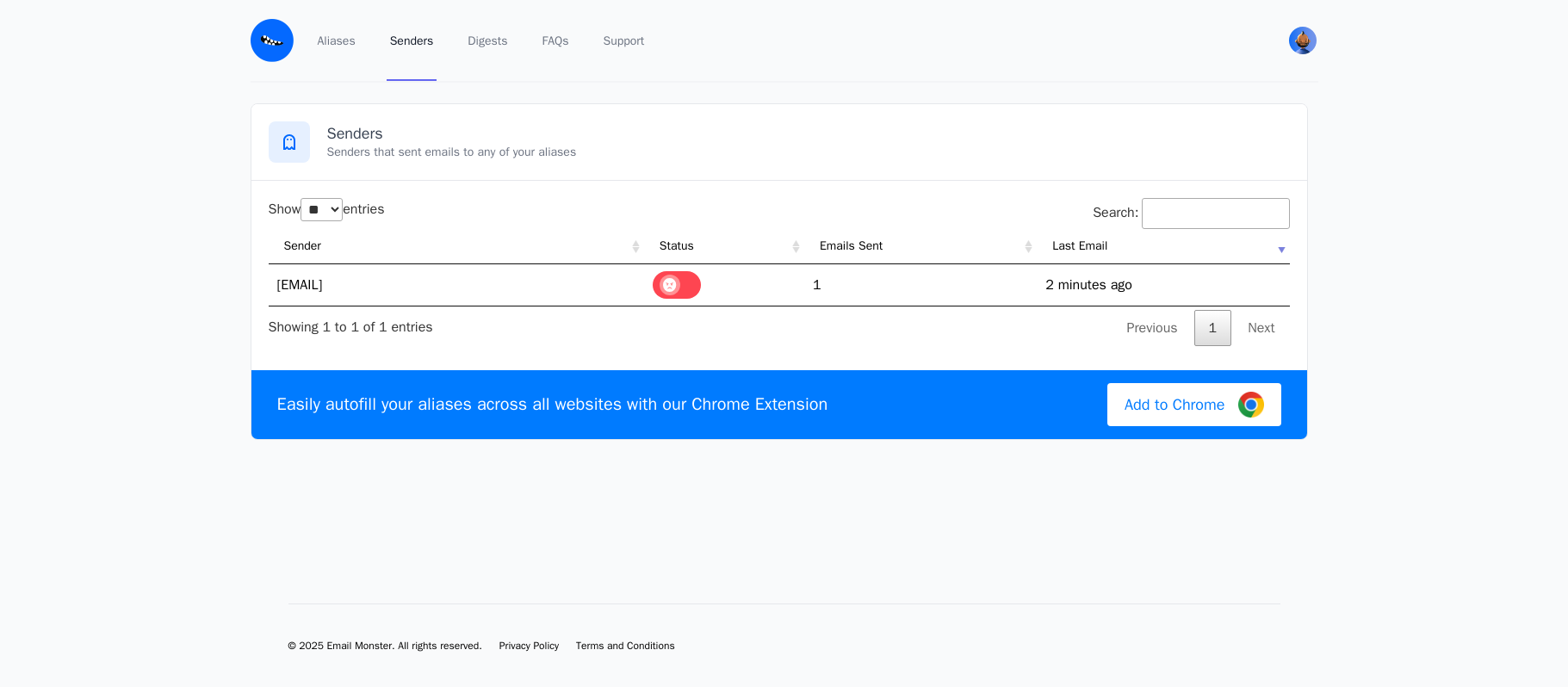 select on "**" 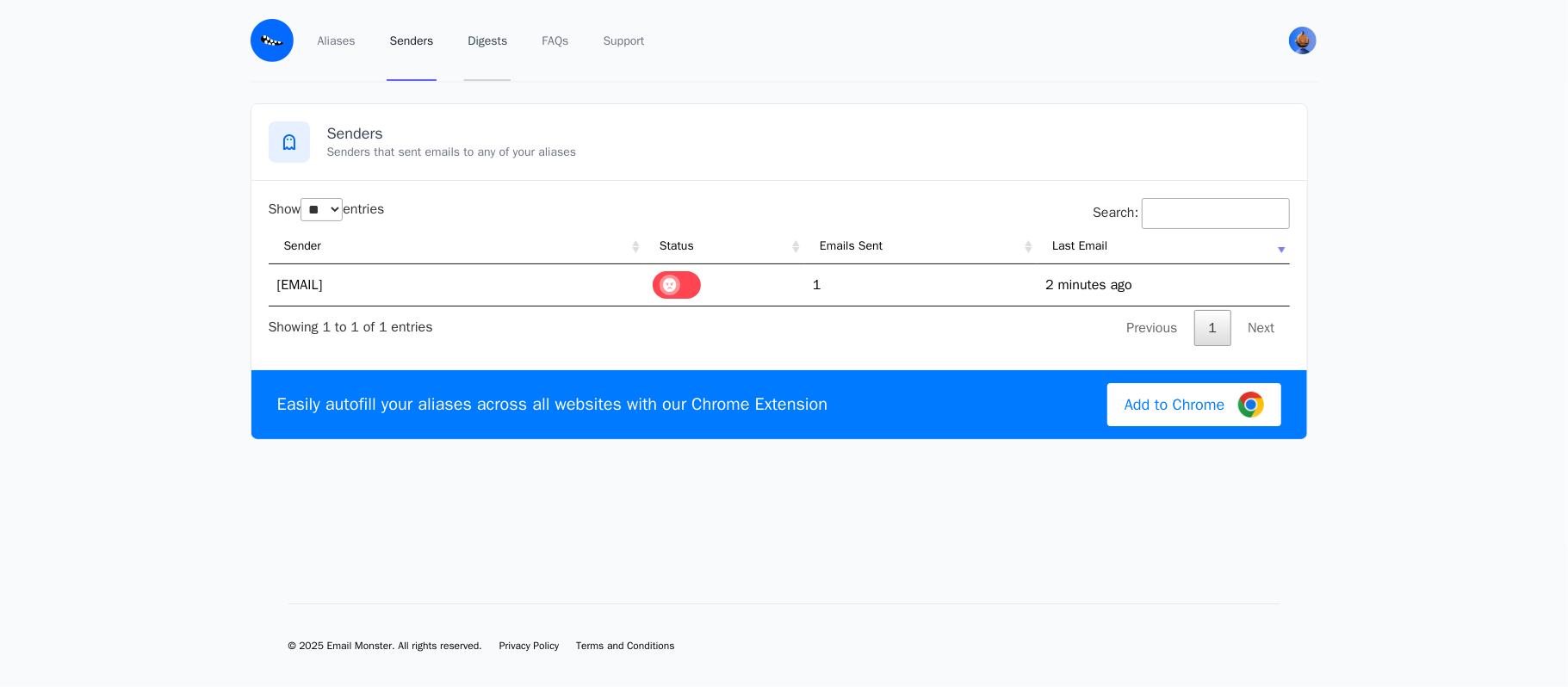 drag, startPoint x: 506, startPoint y: 25, endPoint x: 505, endPoint y: 38, distance: 13.038405 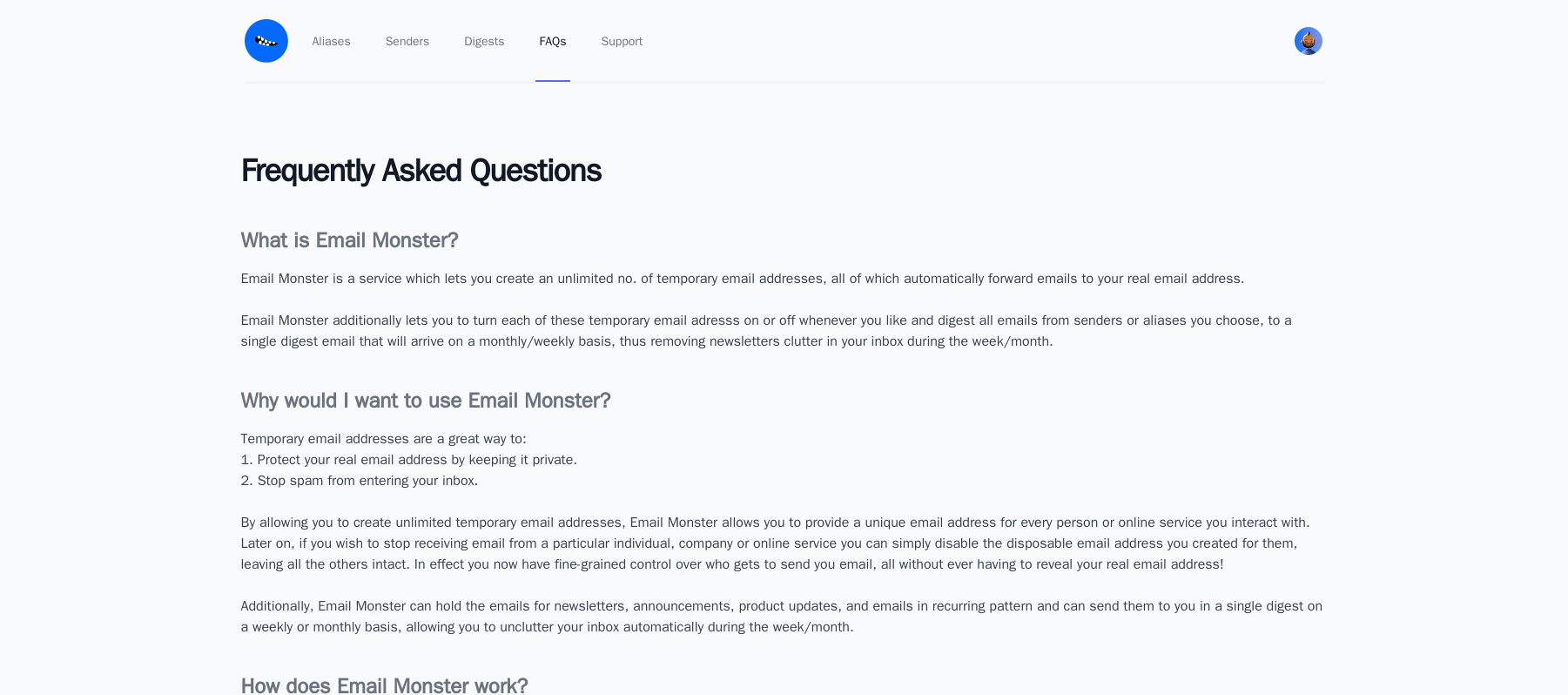 scroll, scrollTop: 0, scrollLeft: 0, axis: both 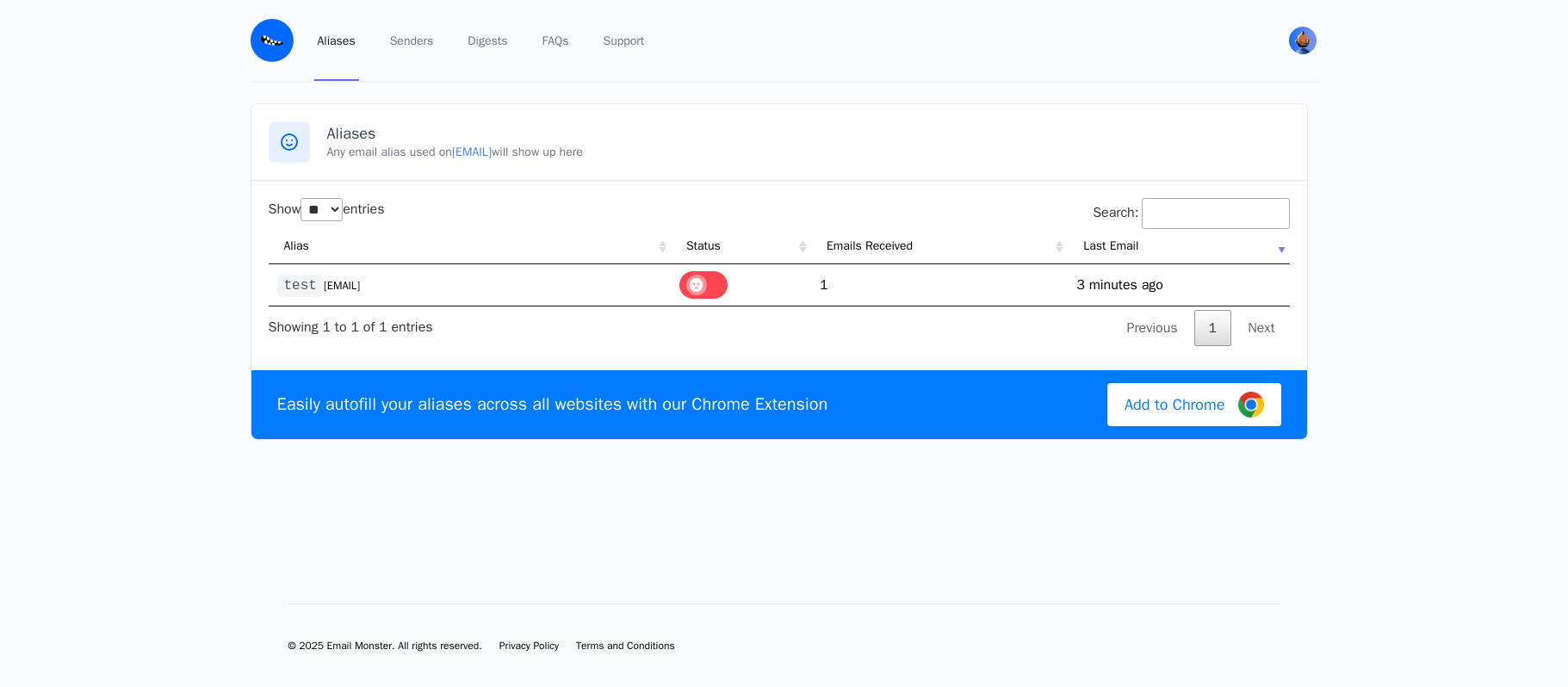 select on "**" 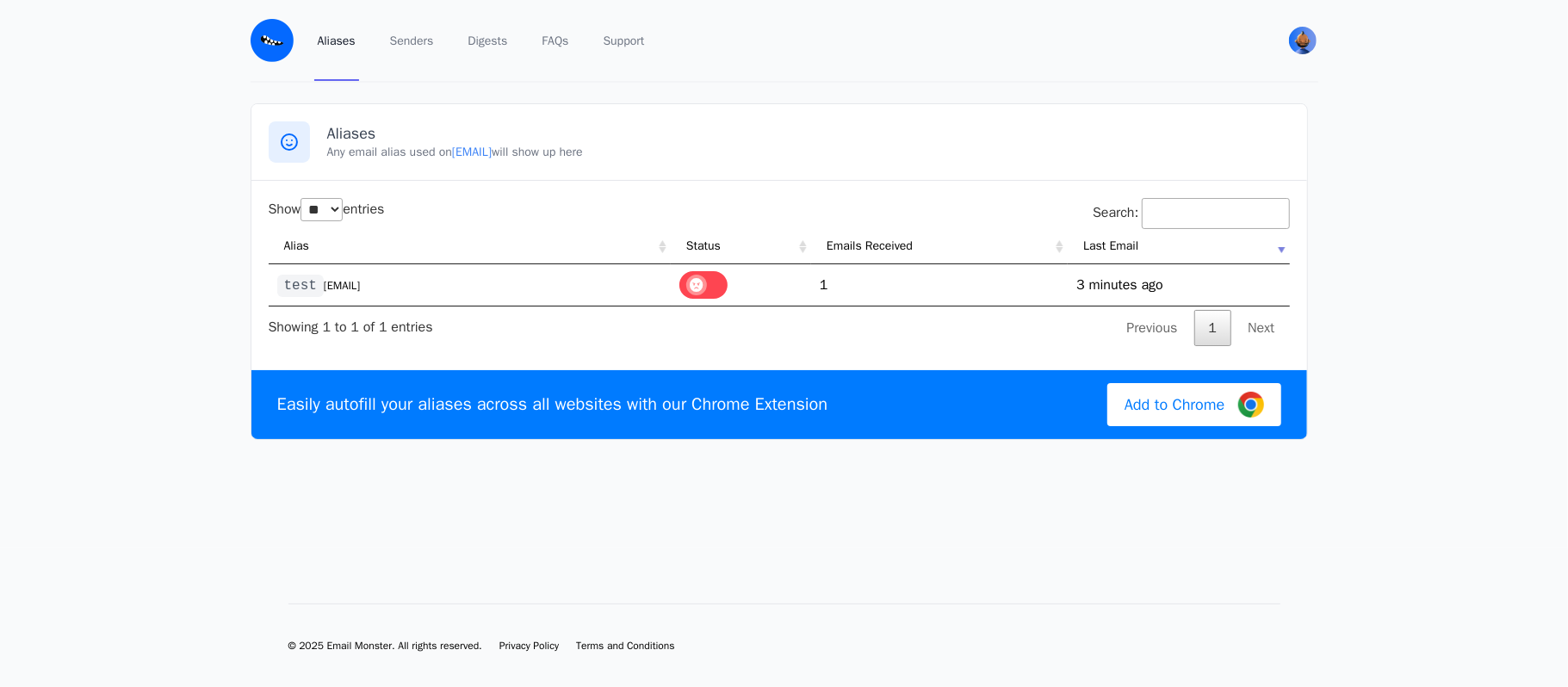 click on "@iggymaria1.eml.monster" at bounding box center [472, 152] 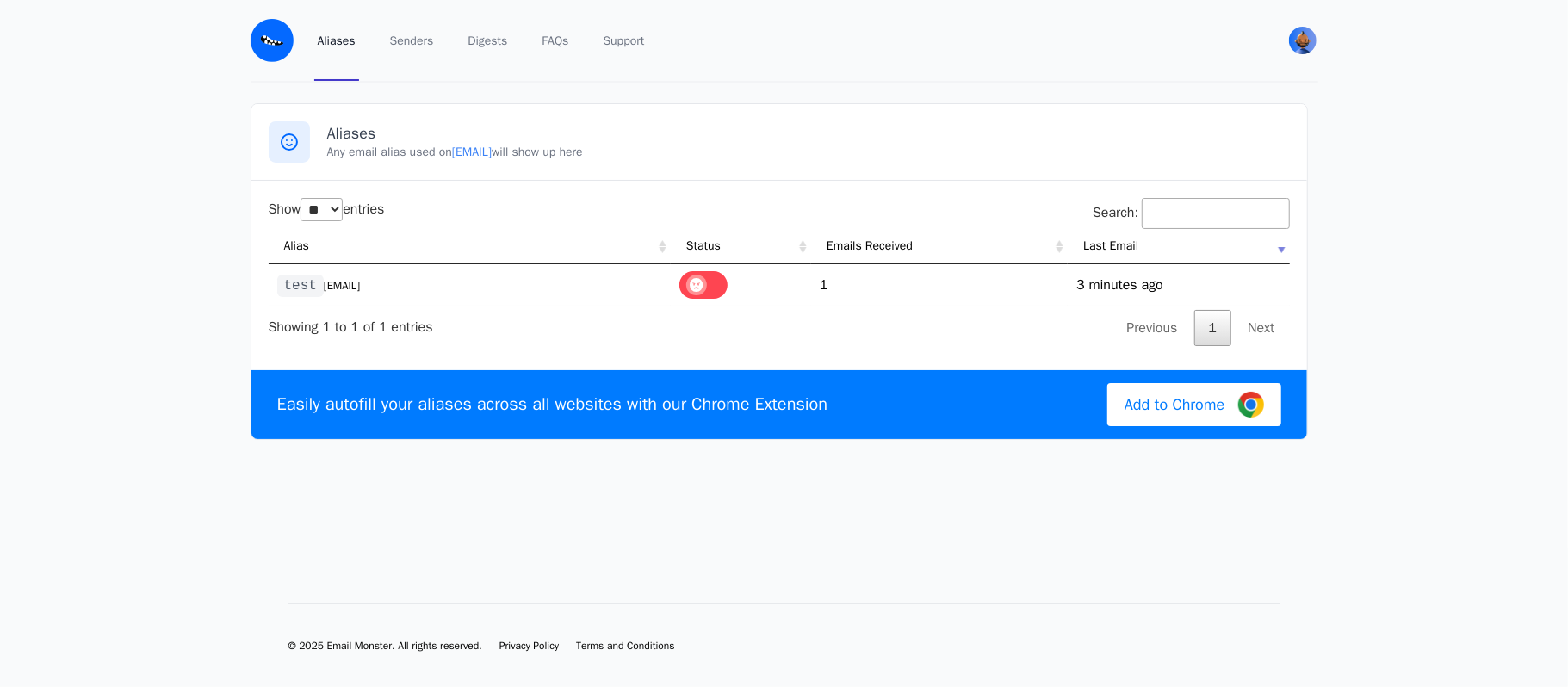 click on "Aliases" at bounding box center (337, 40) 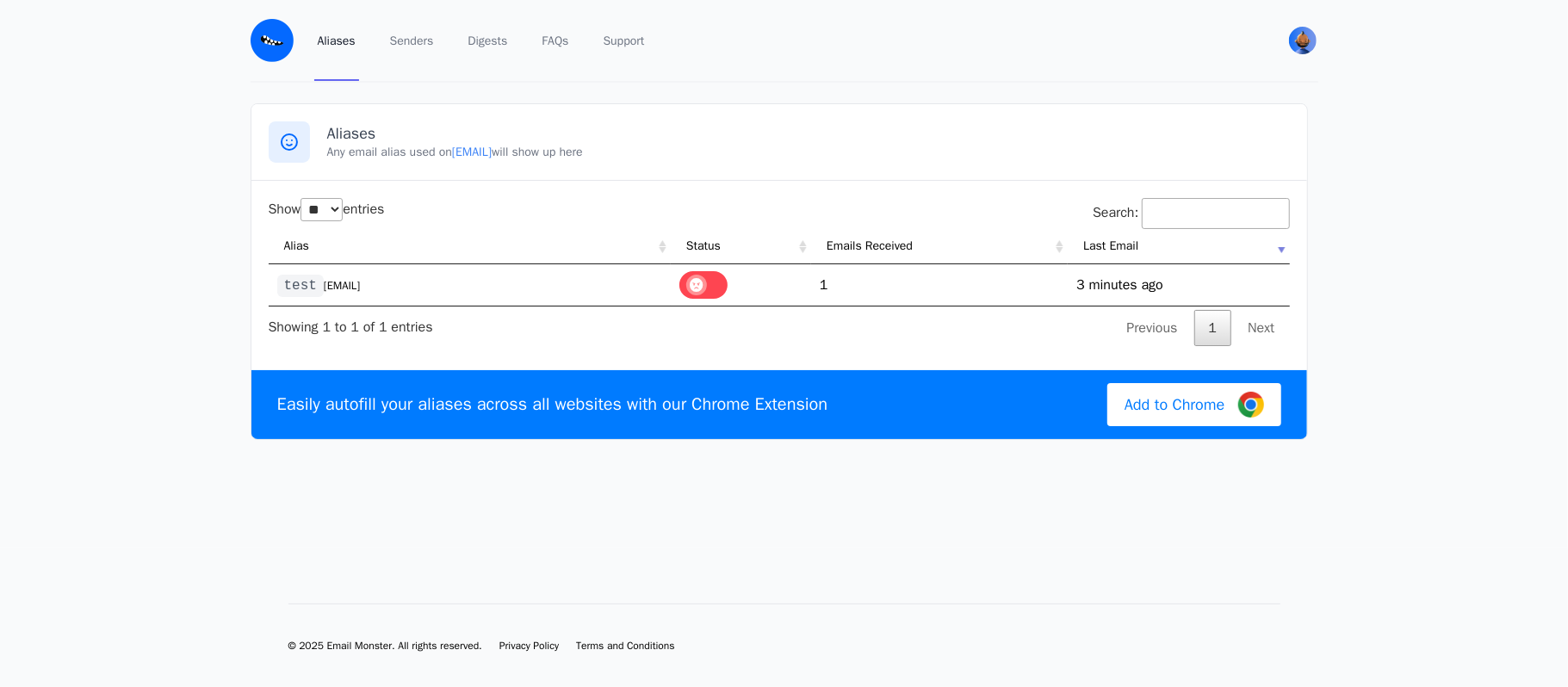click at bounding box center (272, 40) 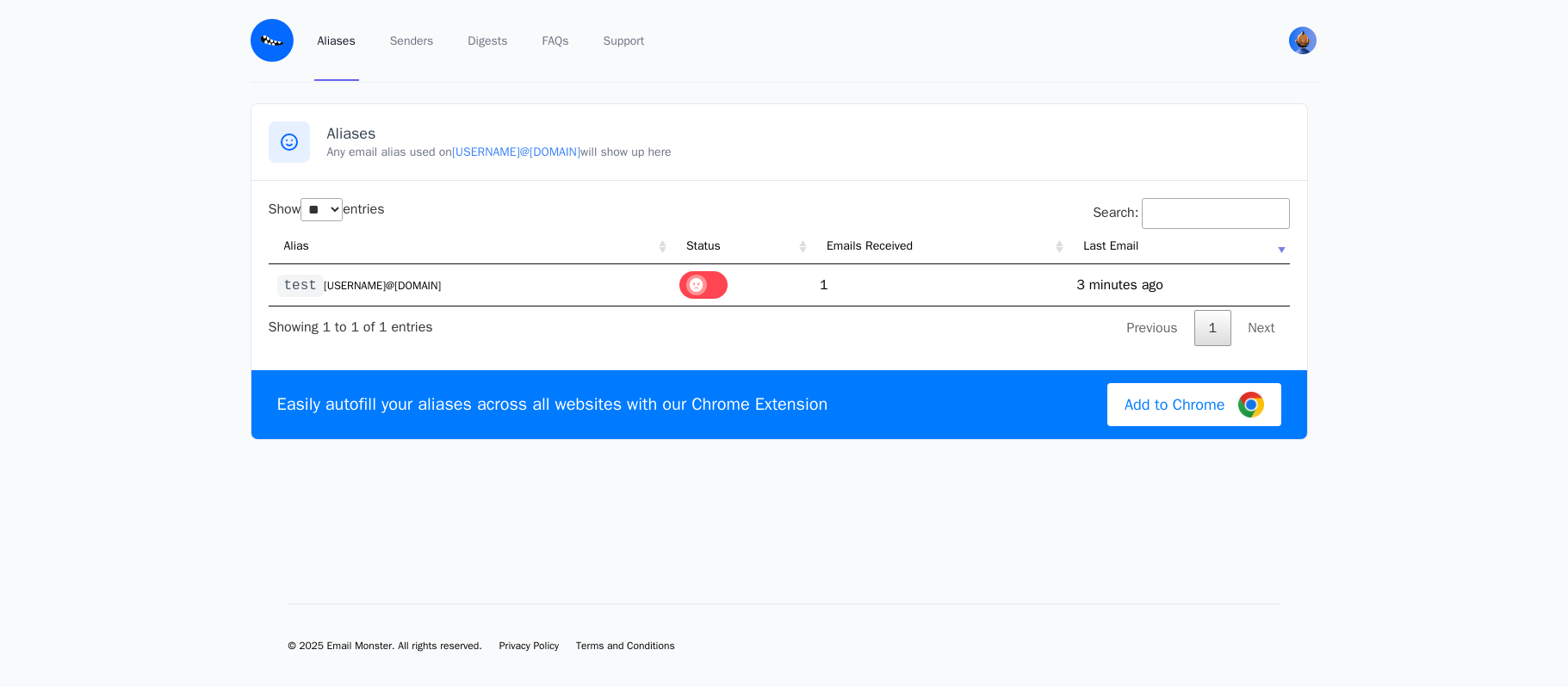 select on "**" 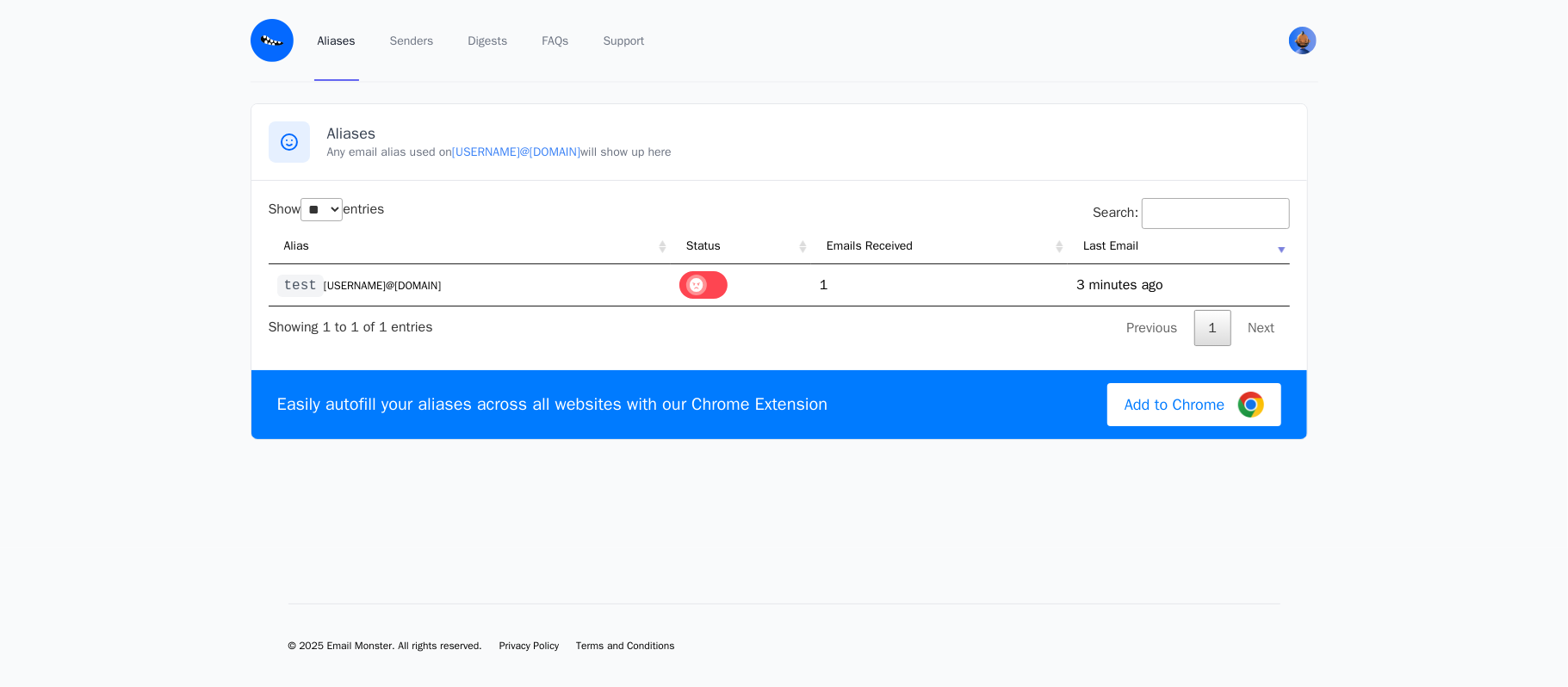 drag, startPoint x: 277, startPoint y: 287, endPoint x: 487, endPoint y: 291, distance: 210.03809 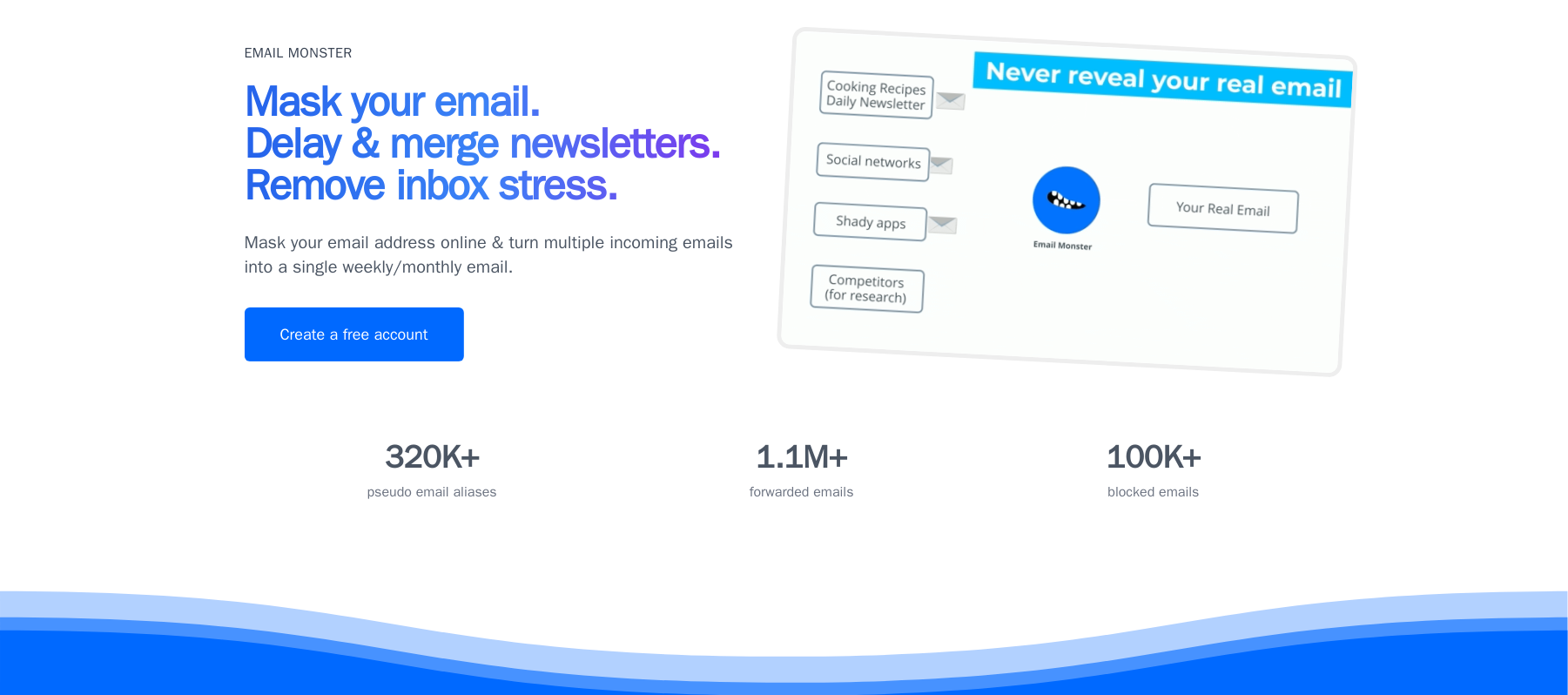 scroll, scrollTop: 0, scrollLeft: 0, axis: both 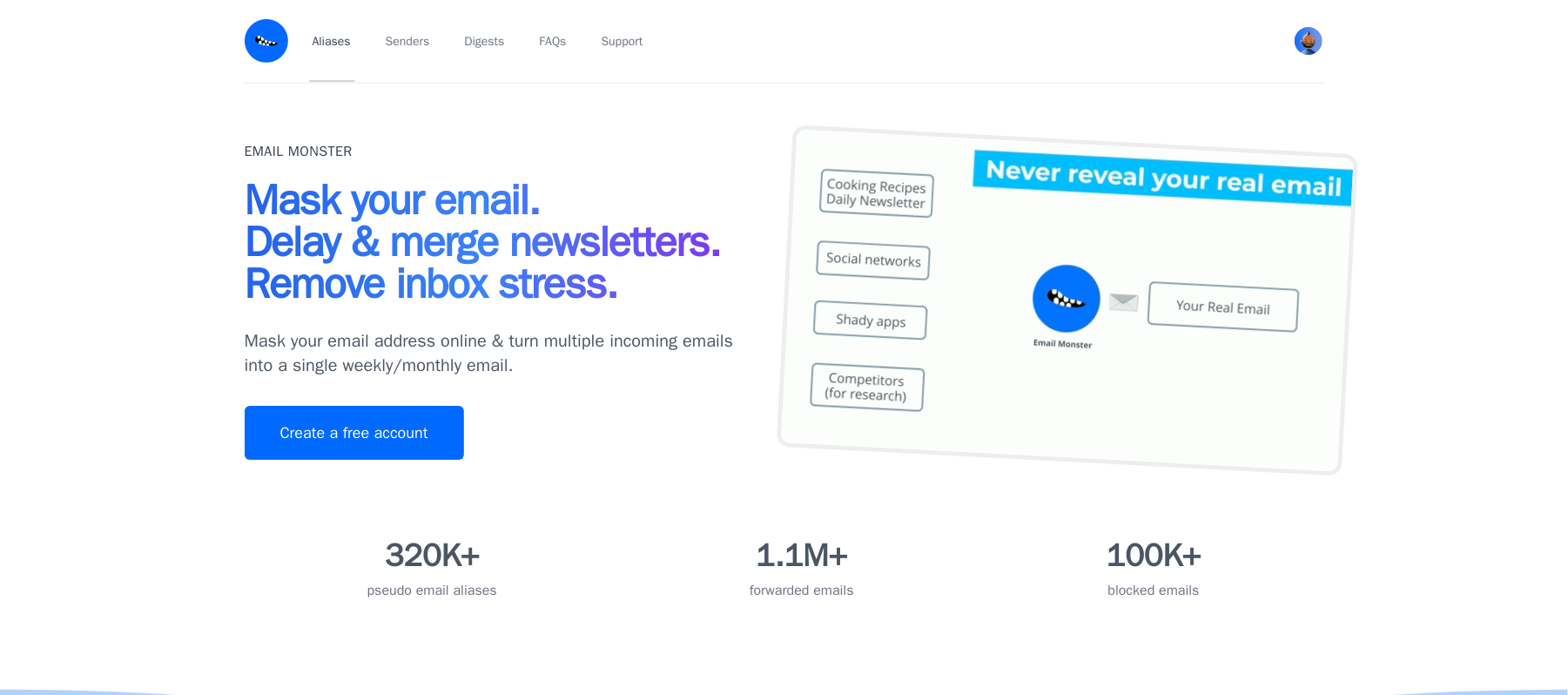 click on "Aliases" at bounding box center (332, 41) 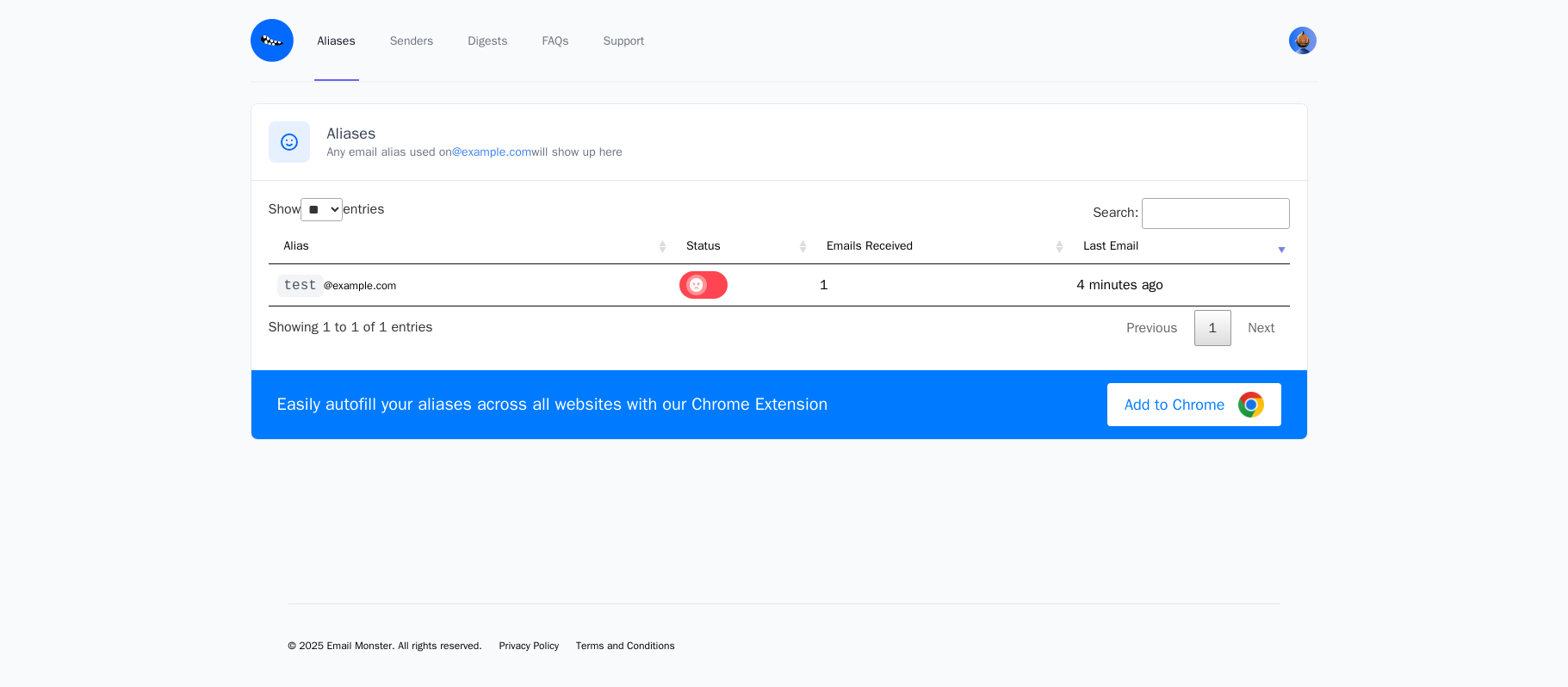 select on "**" 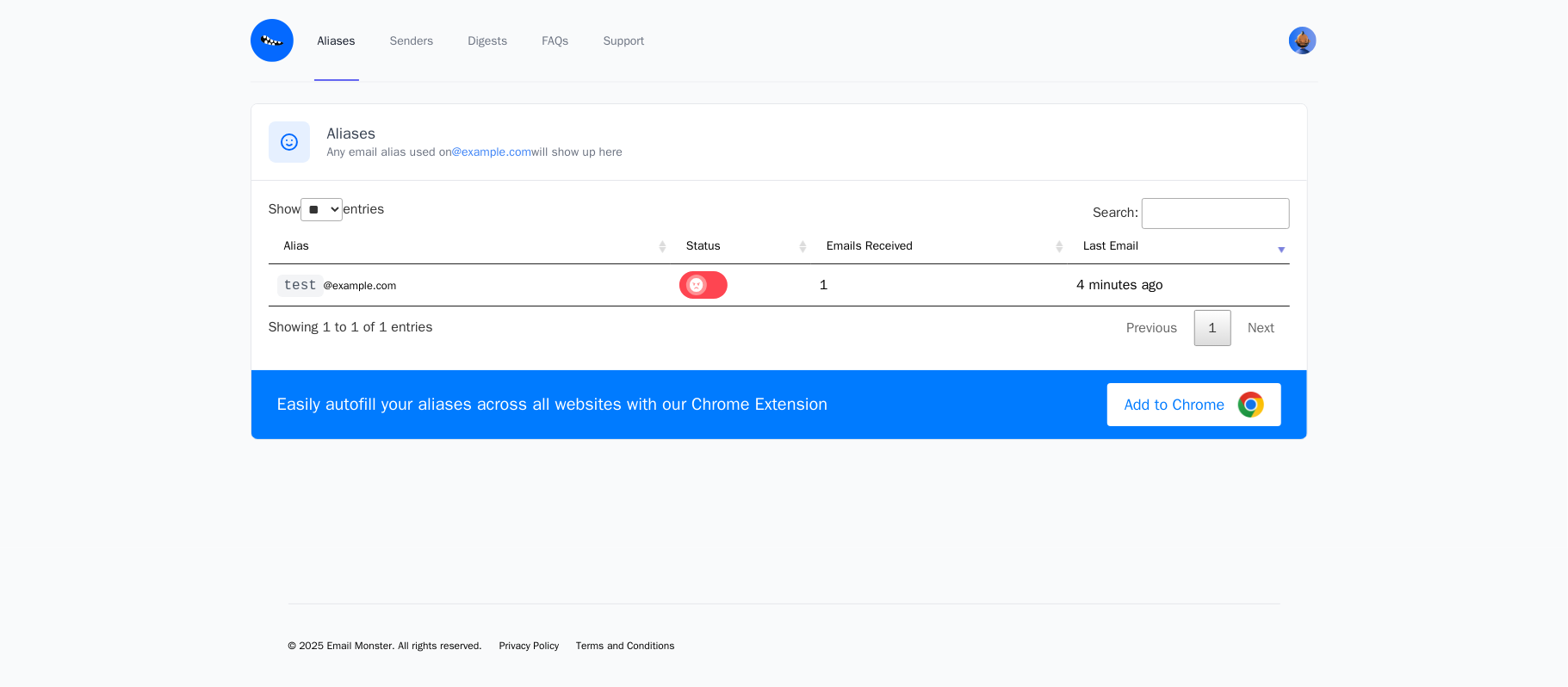click on "Any email alias used on  @example.com  will show up here" at bounding box center [809, 152] 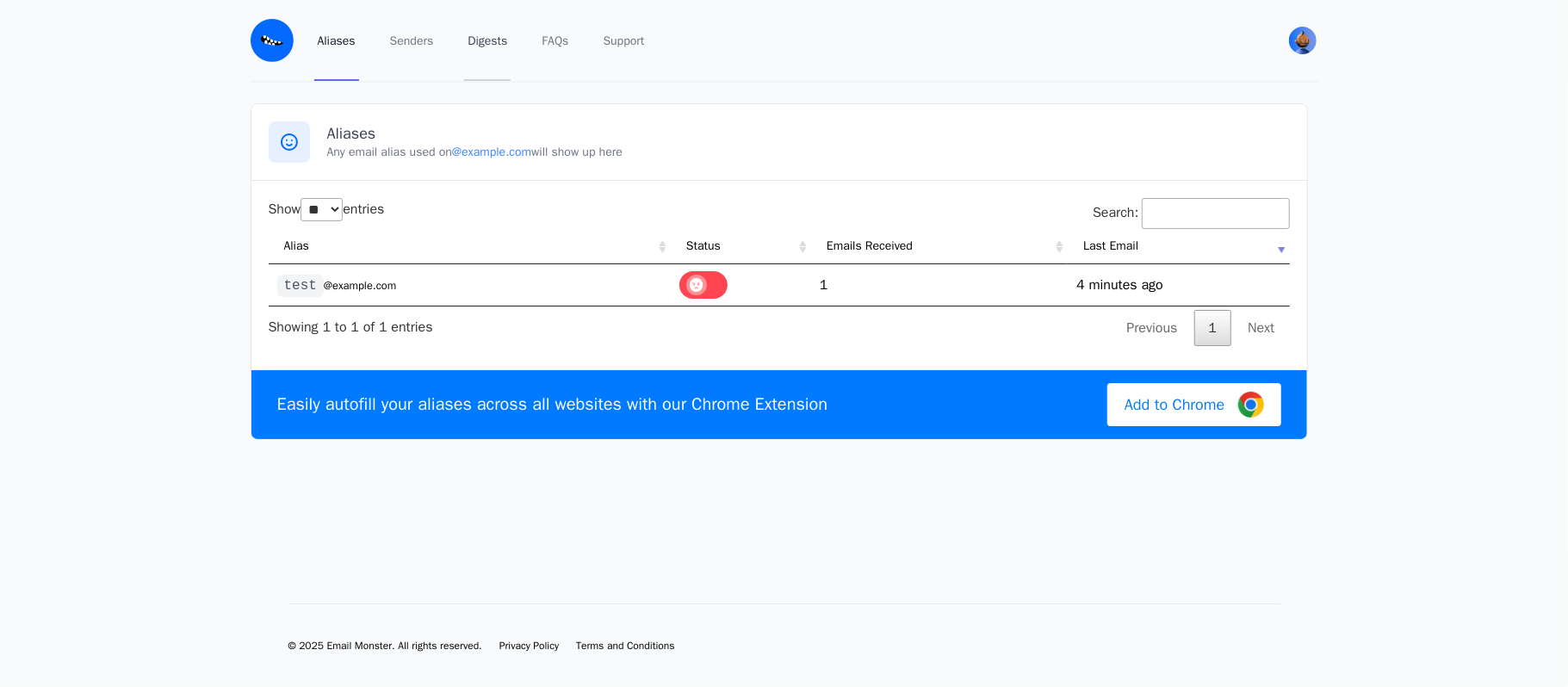 click on "Digests" at bounding box center [487, 40] 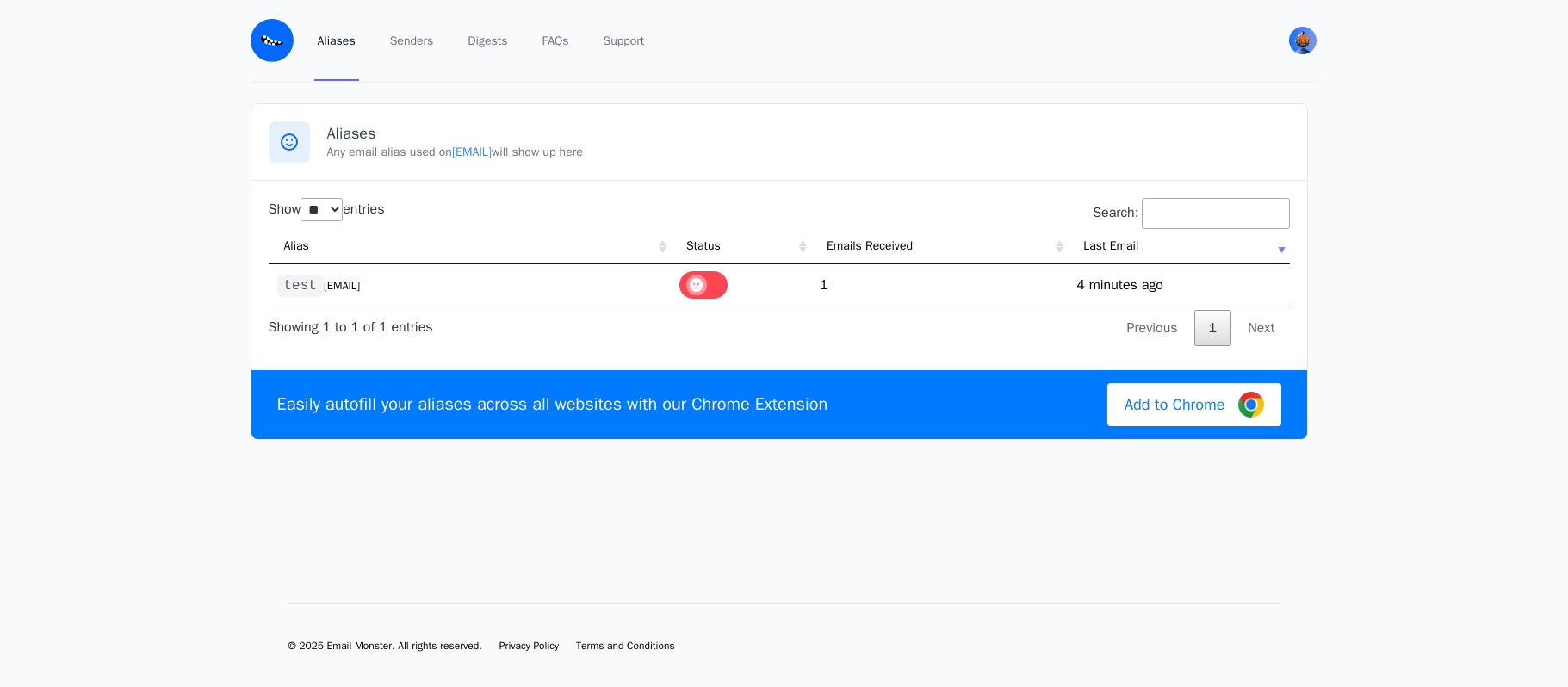 select on "**" 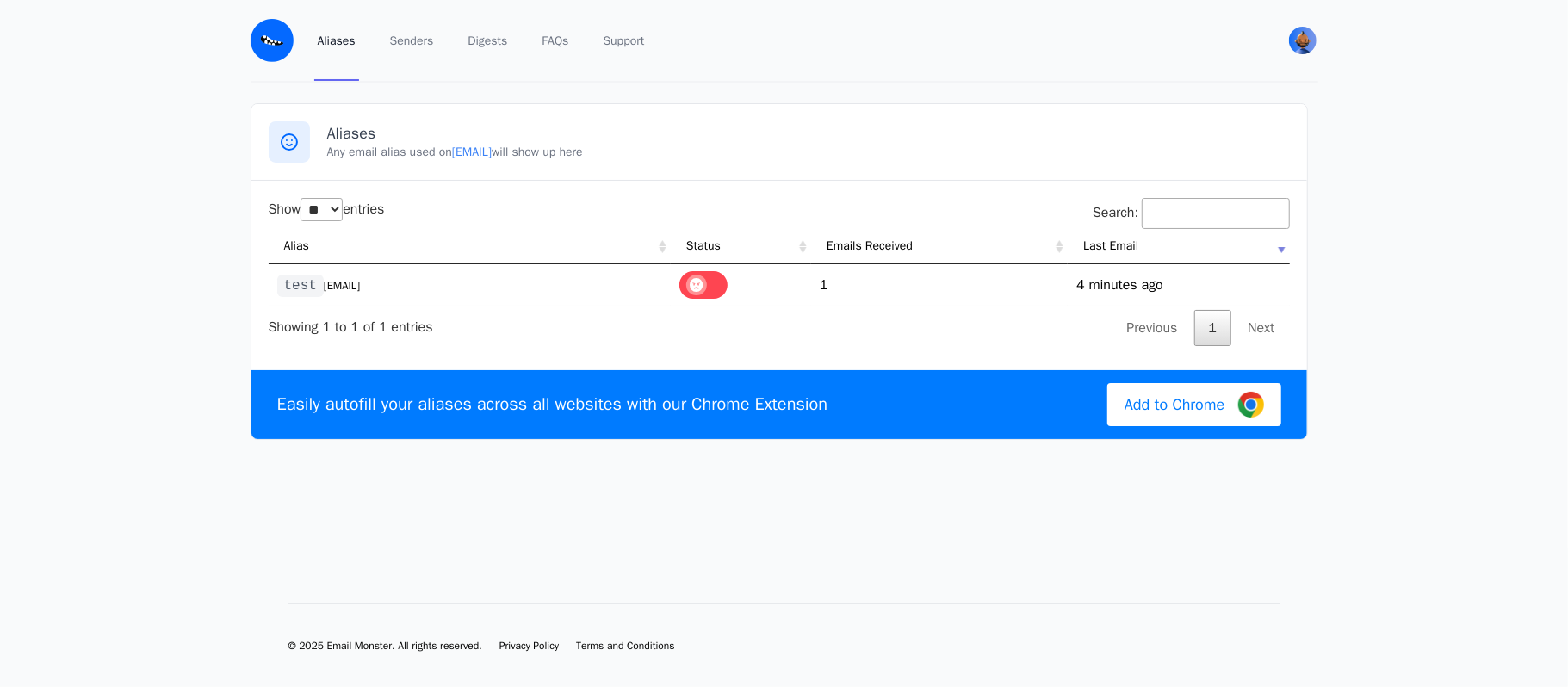 click on "** ** ** ***" at bounding box center (321, 209) 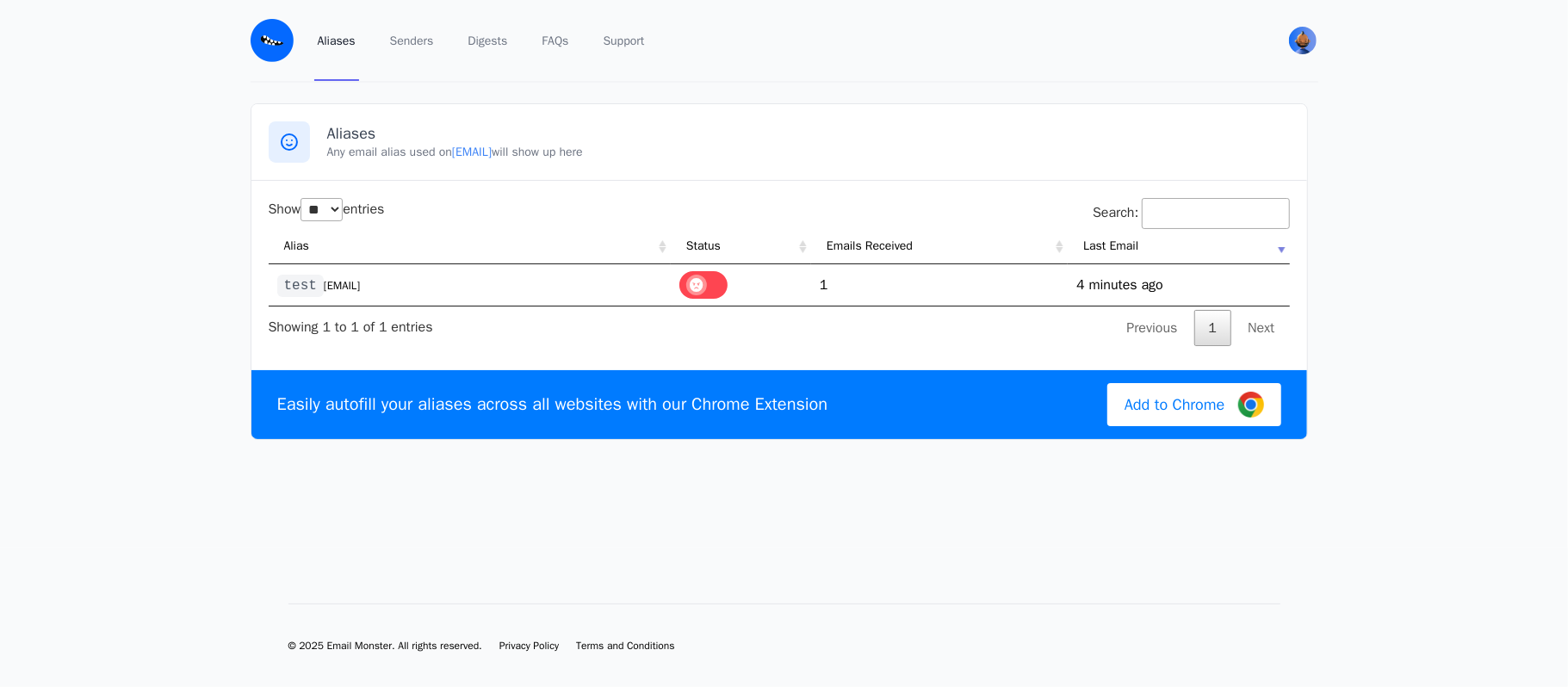click on "Show  ** ** ** ***  entries Search:
Alias Status Emails Received Last Email
test @iggymaria1.eml.monster
1
1754425234 4 minutes ago
Showing 1 to 1 of 1 entries Previous 1 Next" at bounding box center (779, 272) 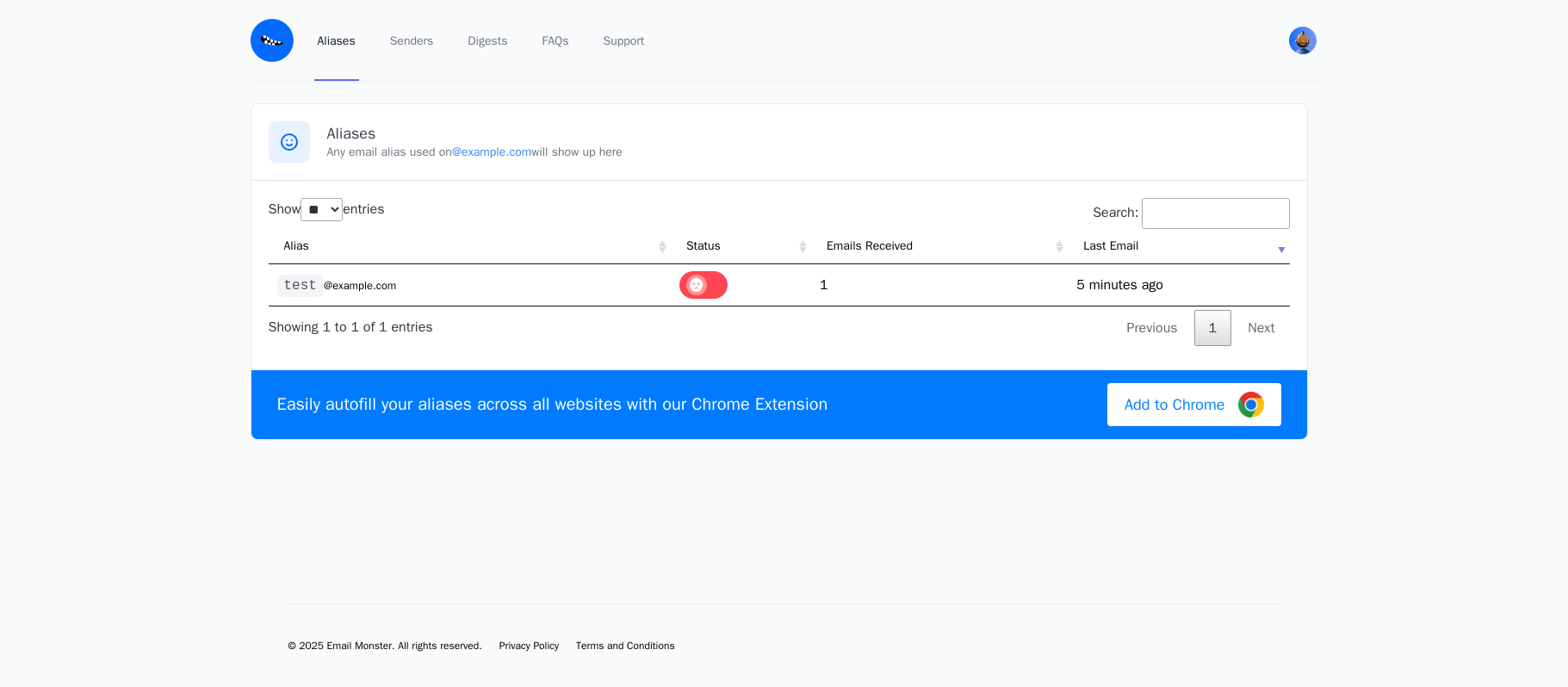 select on "**" 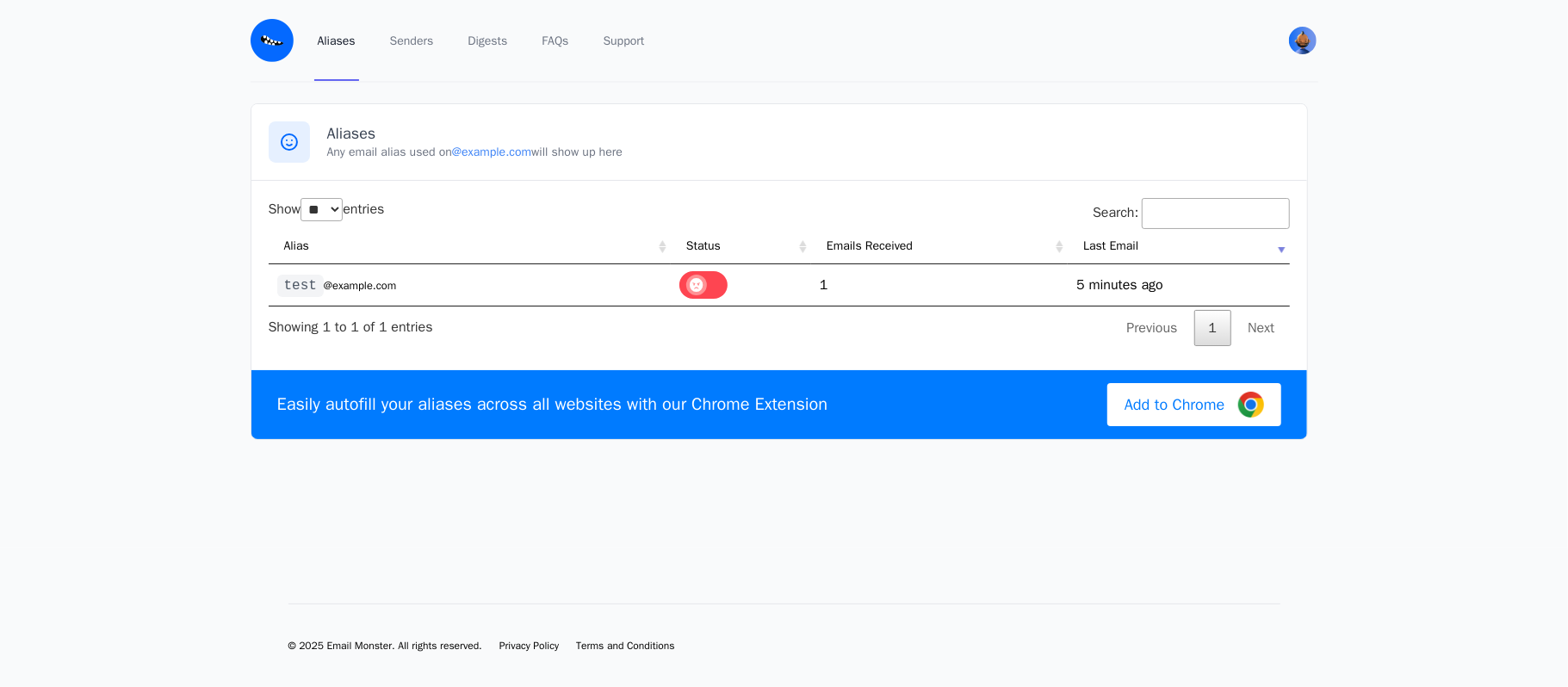 drag, startPoint x: 0, startPoint y: 0, endPoint x: 1040, endPoint y: 176, distance: 1054.787 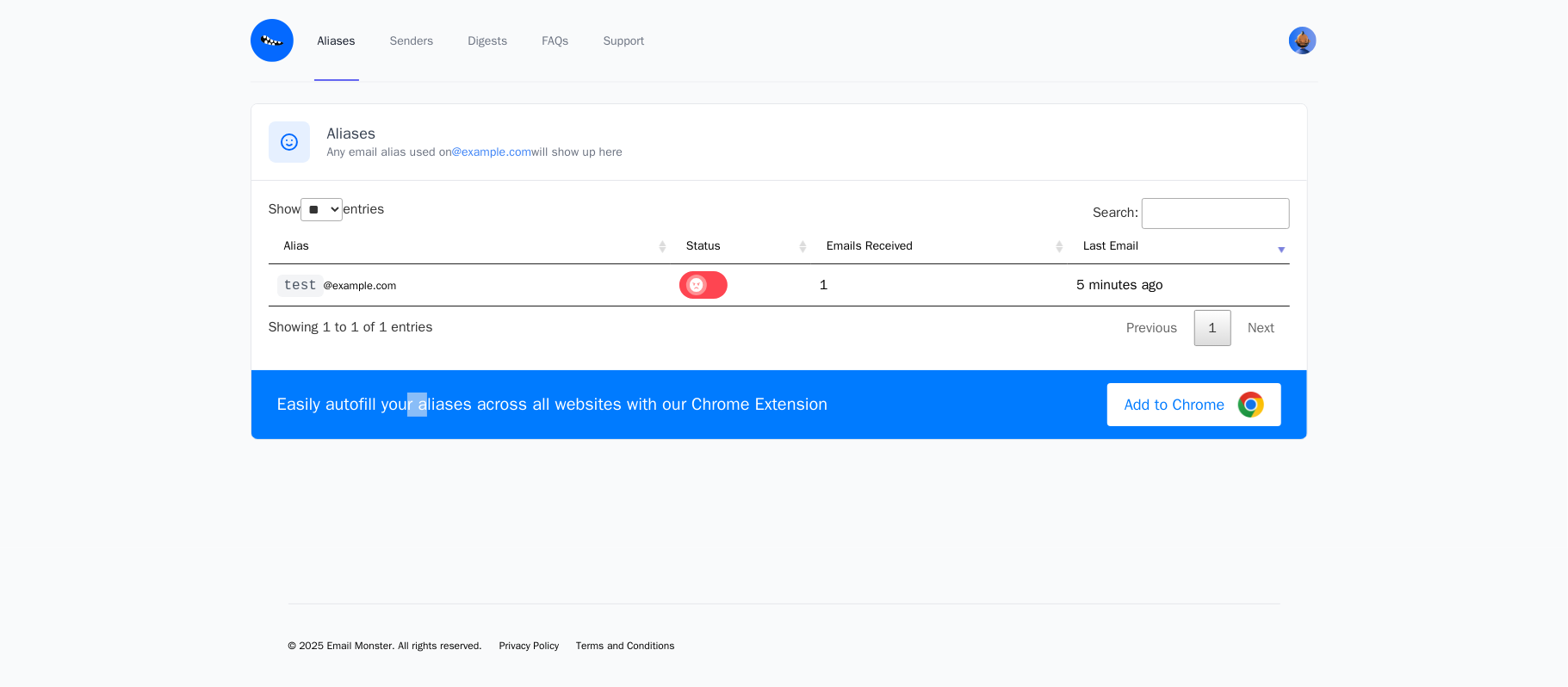 click on "Easily autofill your aliases across all websites with our Chrome Extension
Add to Chrome" at bounding box center (779, 405) 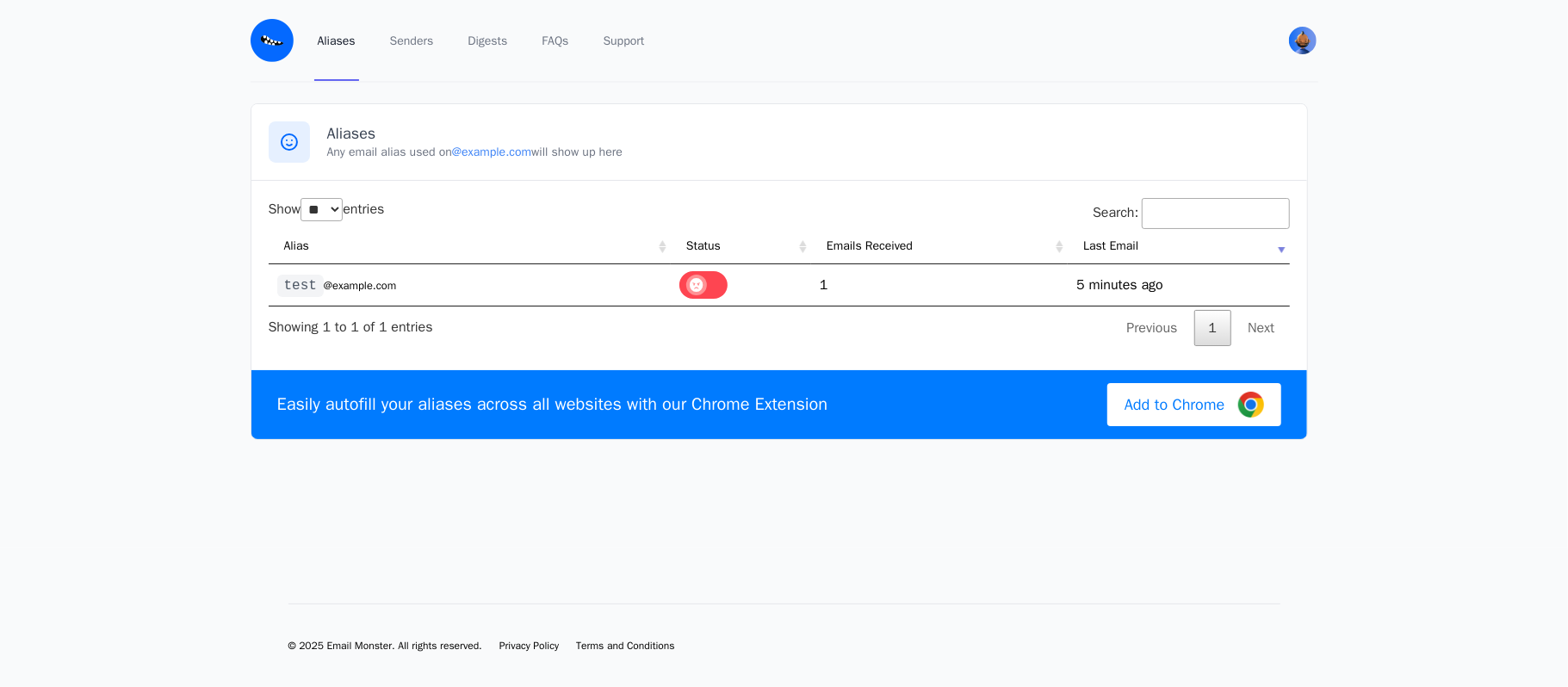 click on "Show  ** ** ** ***  entries Search:
Alias Status Emails Received Last Email
test @iggymaria1.eml.monster
1
1754425234 5 minutes ago
Showing 1 to 1 of 1 entries Previous 1 Next" at bounding box center (779, 272) 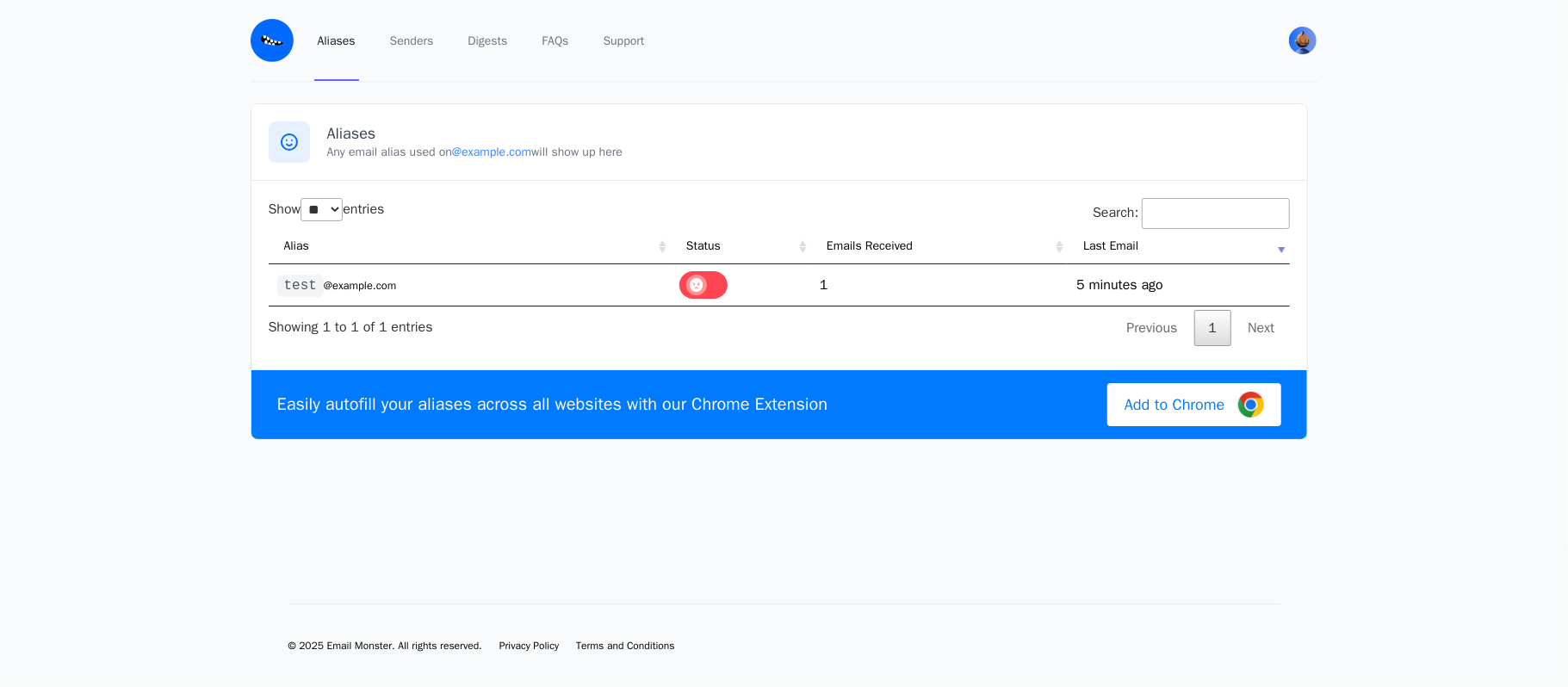 click on "Aliases
Any email alias used on  @iggymaria1.eml.monster  will show up here" at bounding box center [779, 142] 